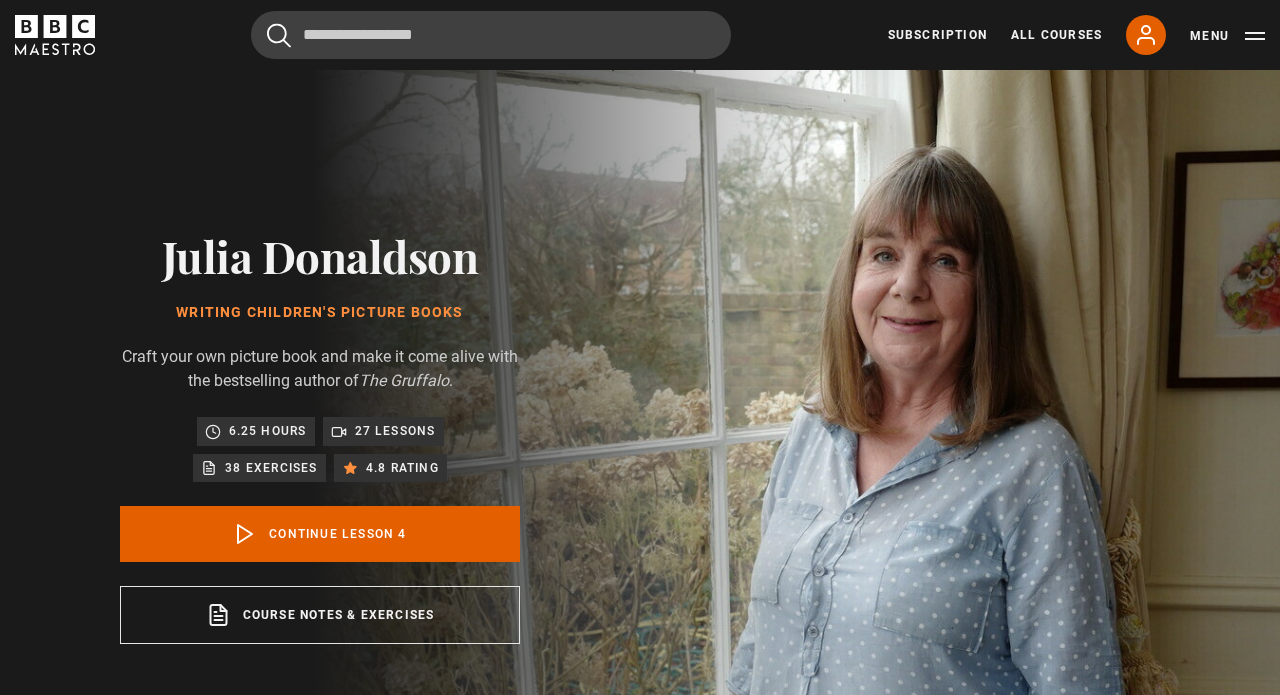 scroll, scrollTop: 802, scrollLeft: 0, axis: vertical 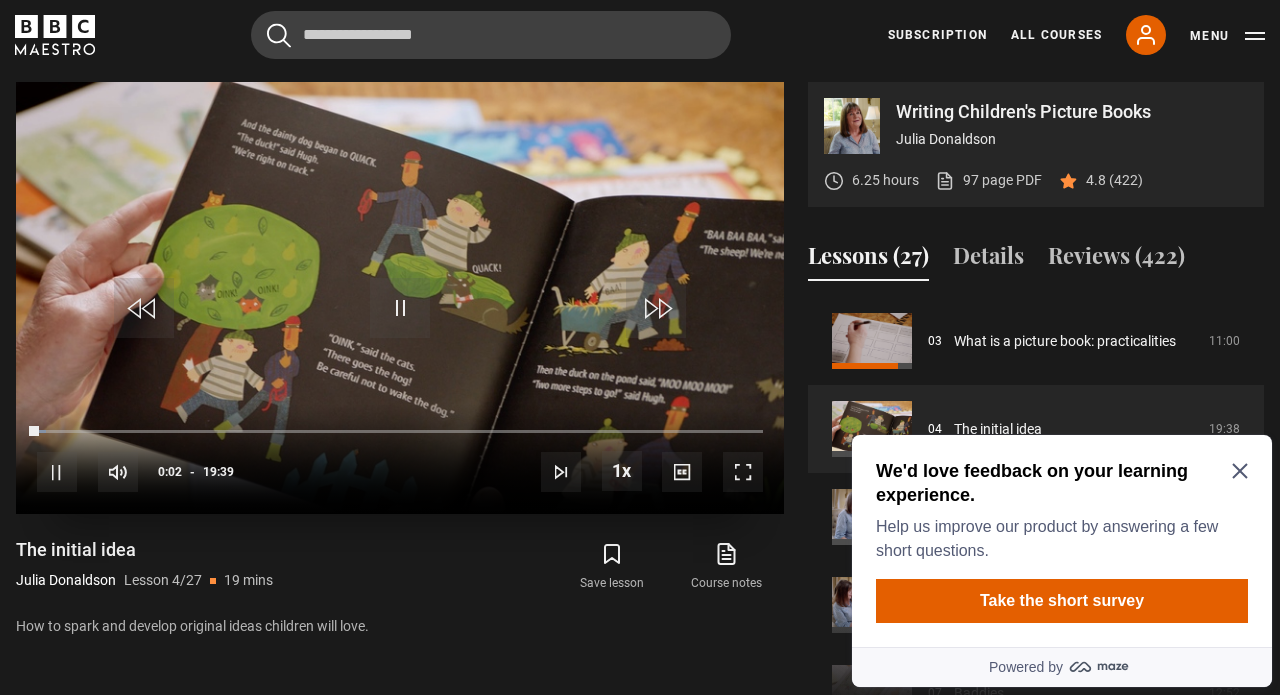 click at bounding box center (57, 472) 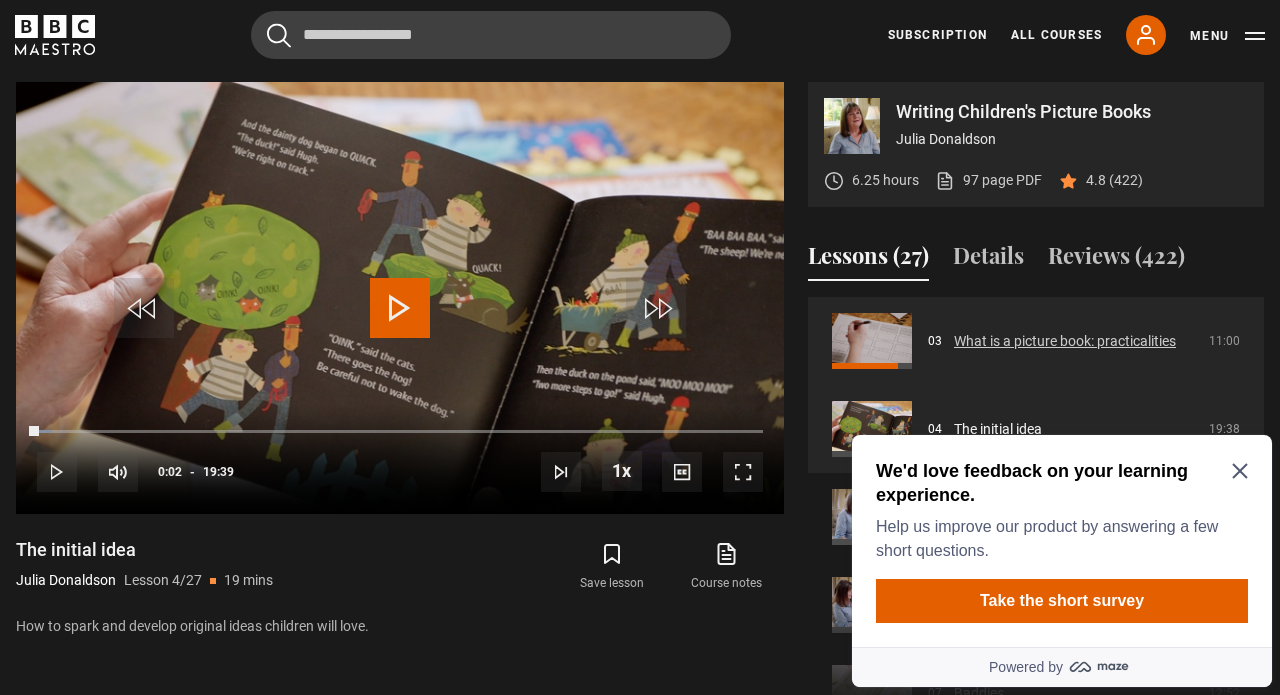 click on "What is a picture book: practicalities" at bounding box center (1065, 341) 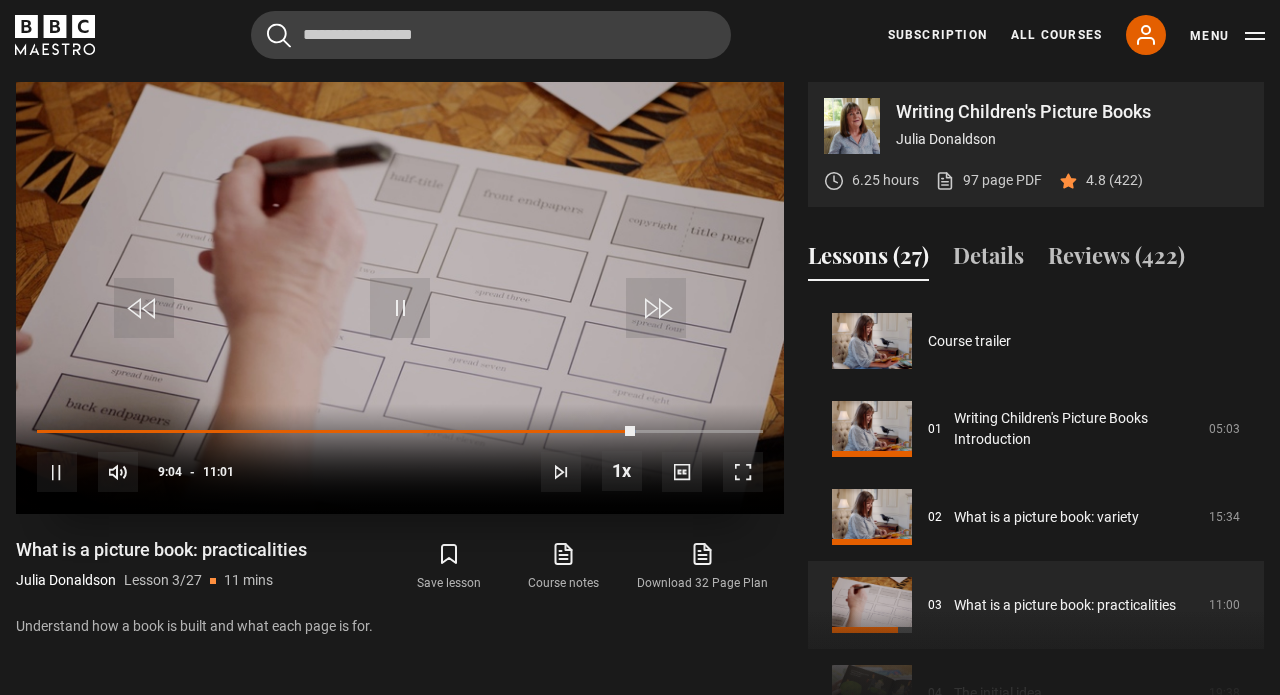 scroll, scrollTop: 802, scrollLeft: 0, axis: vertical 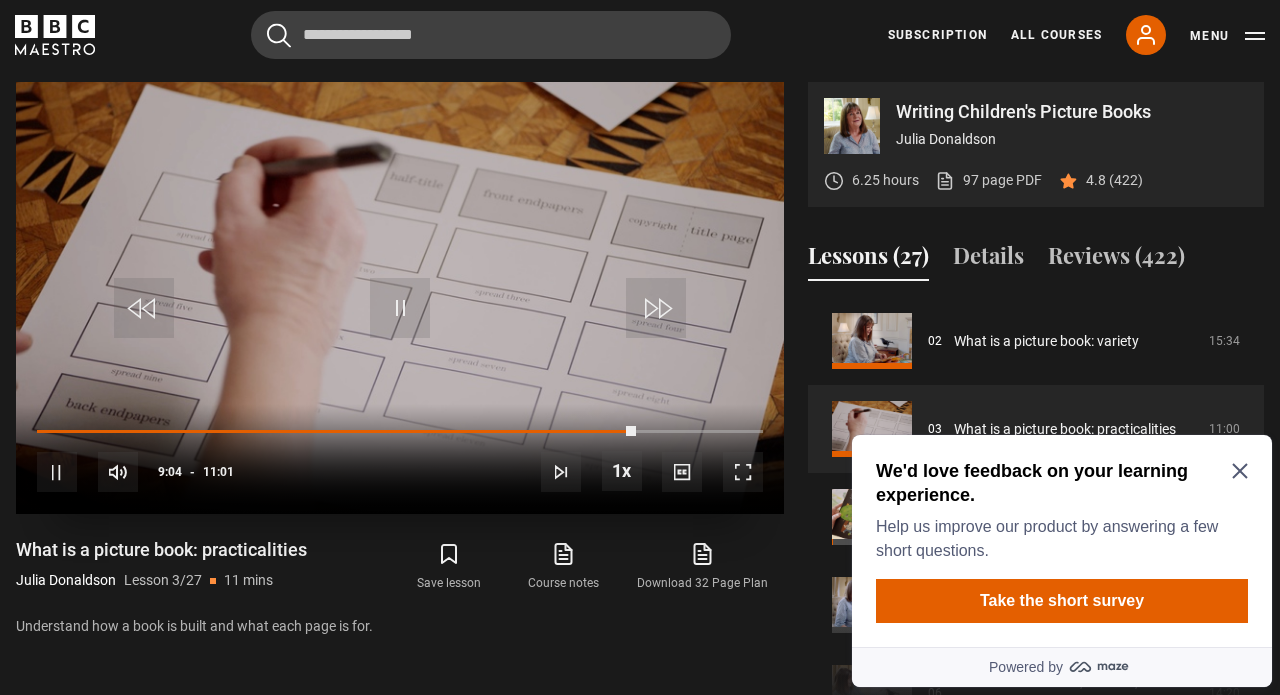 click at bounding box center (743, 472) 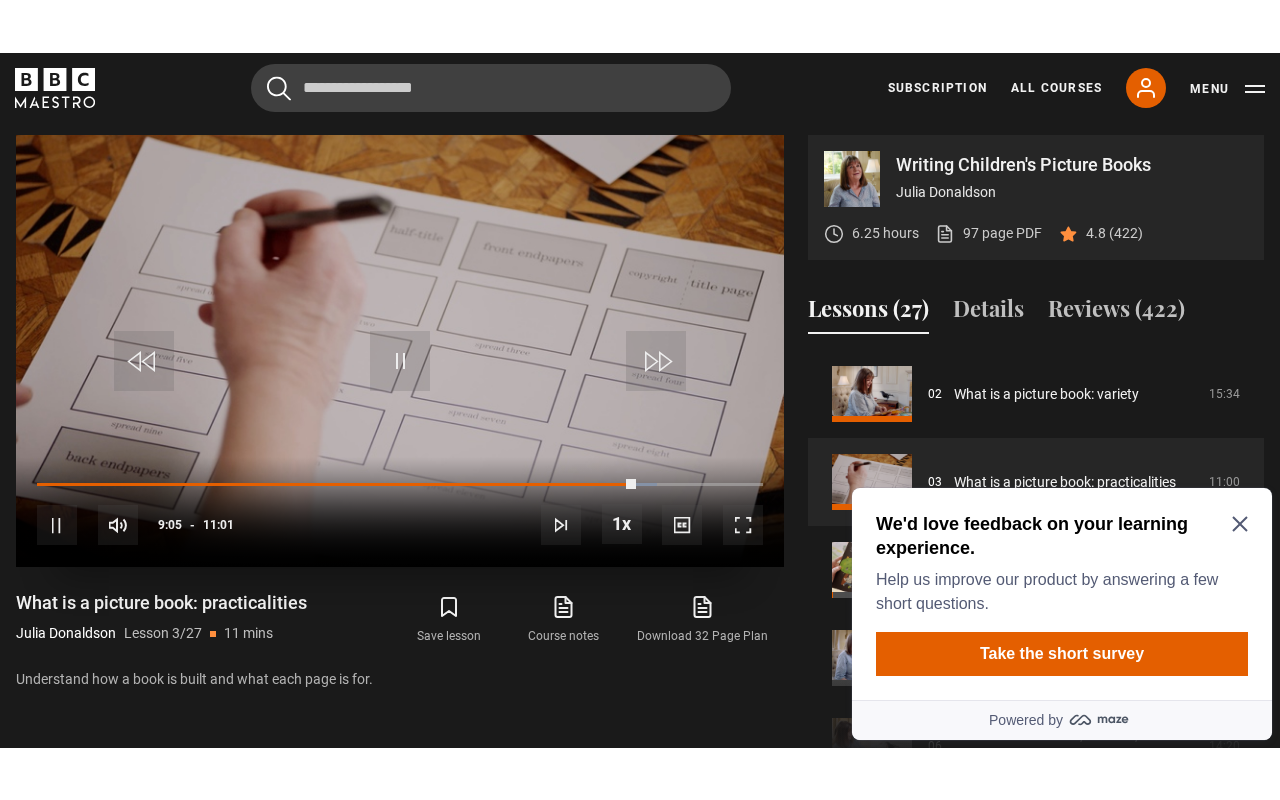 scroll, scrollTop: 0, scrollLeft: 0, axis: both 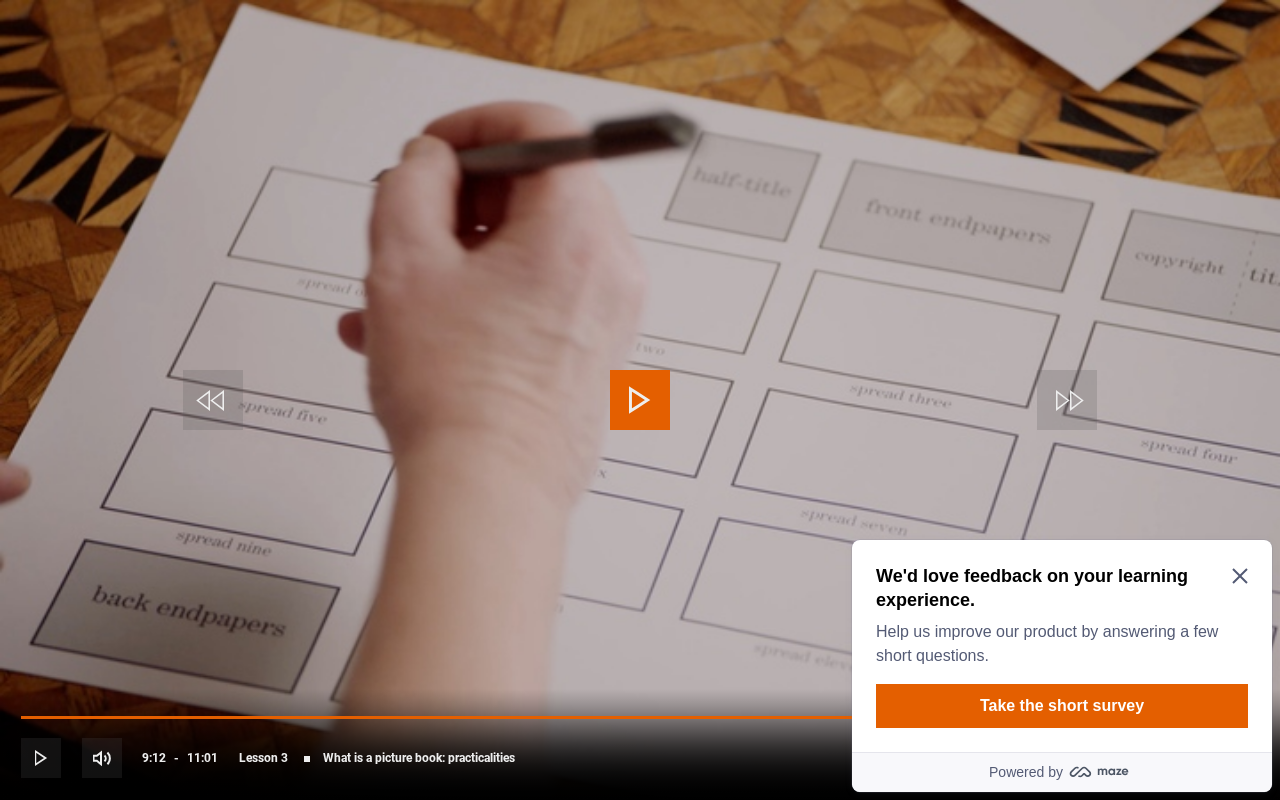 click at bounding box center [640, 400] 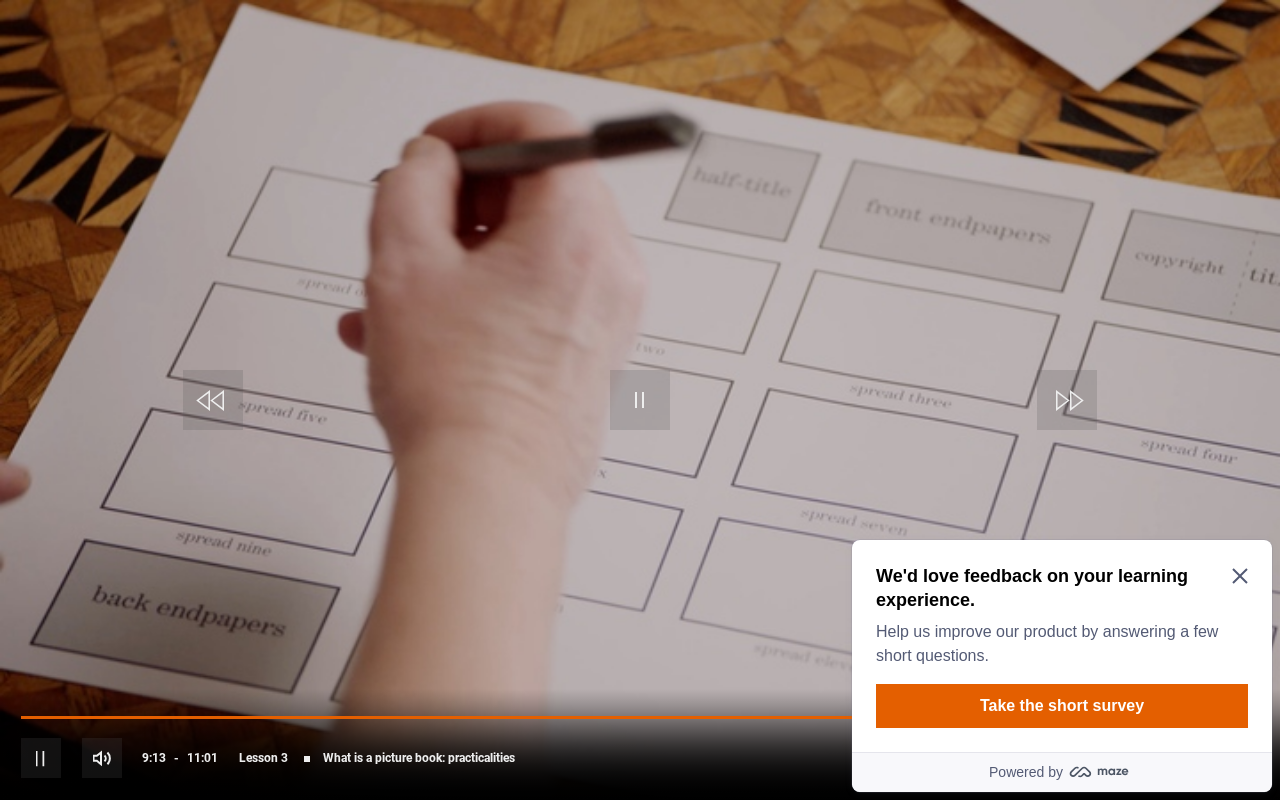 click at bounding box center [640, 400] 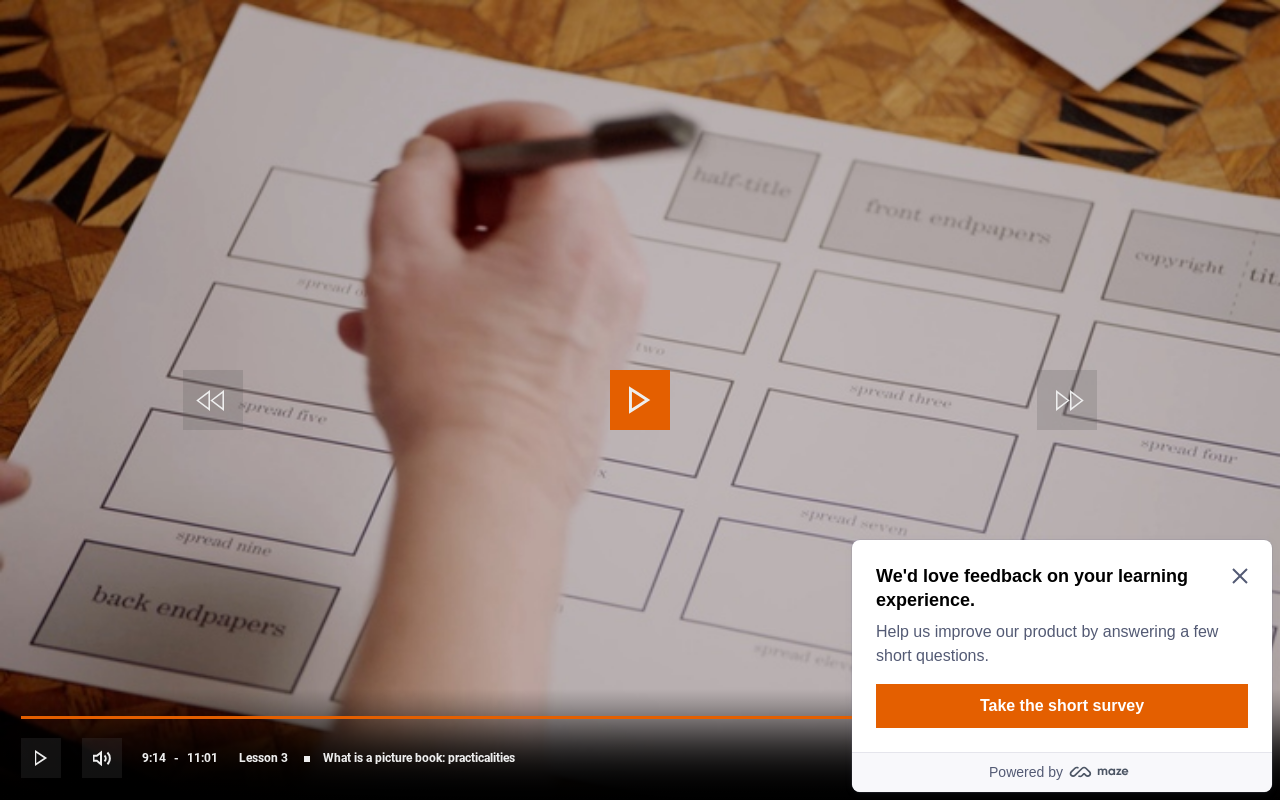 click at bounding box center [640, 400] 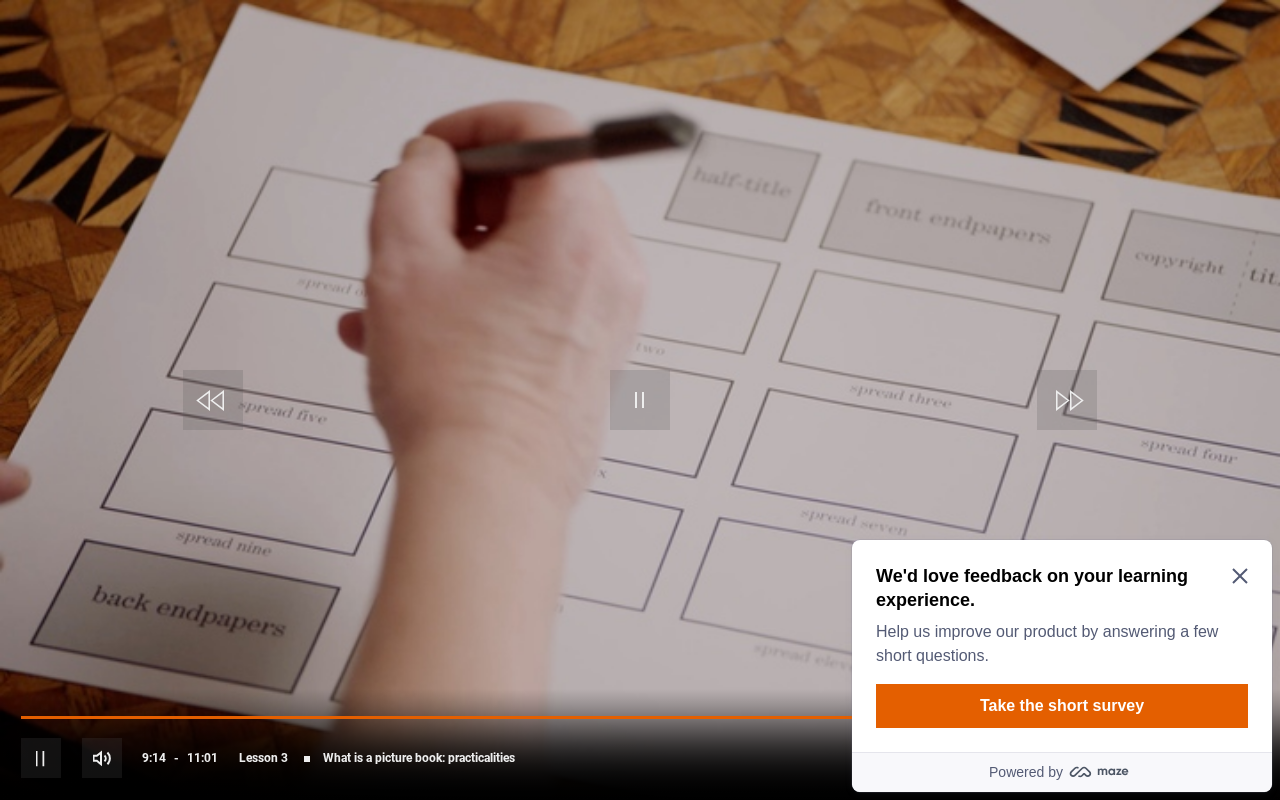 click at bounding box center [640, 400] 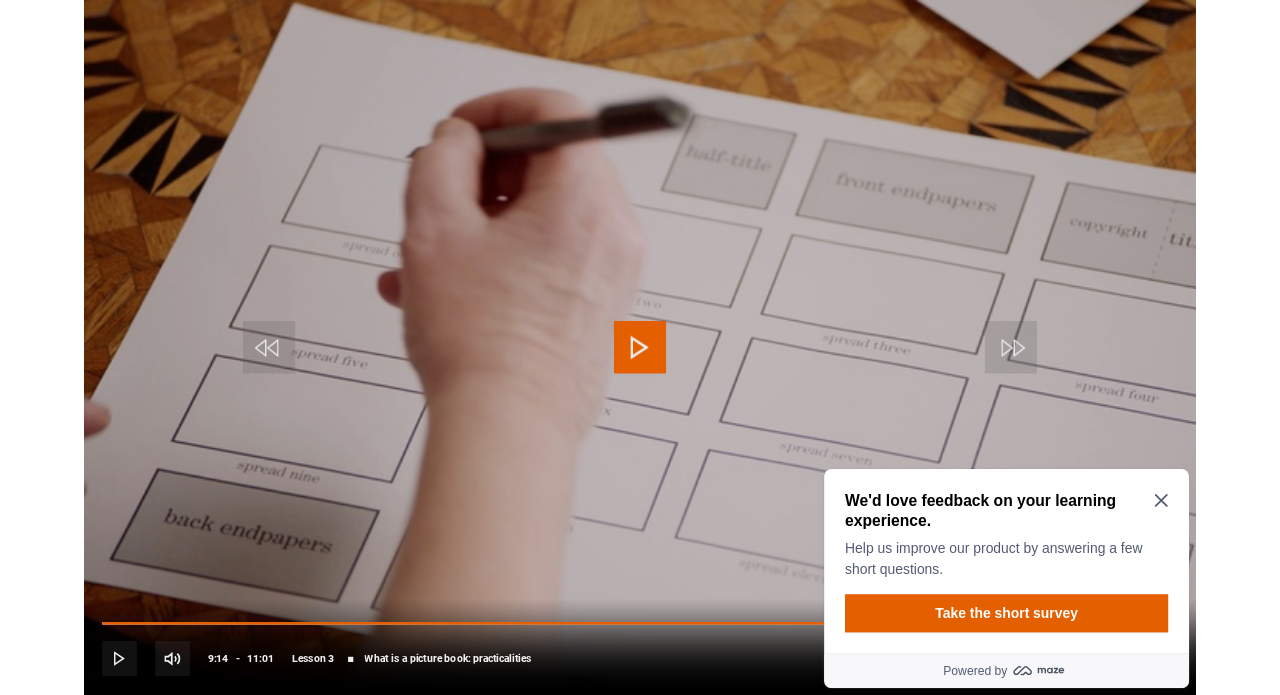 scroll, scrollTop: 802, scrollLeft: 0, axis: vertical 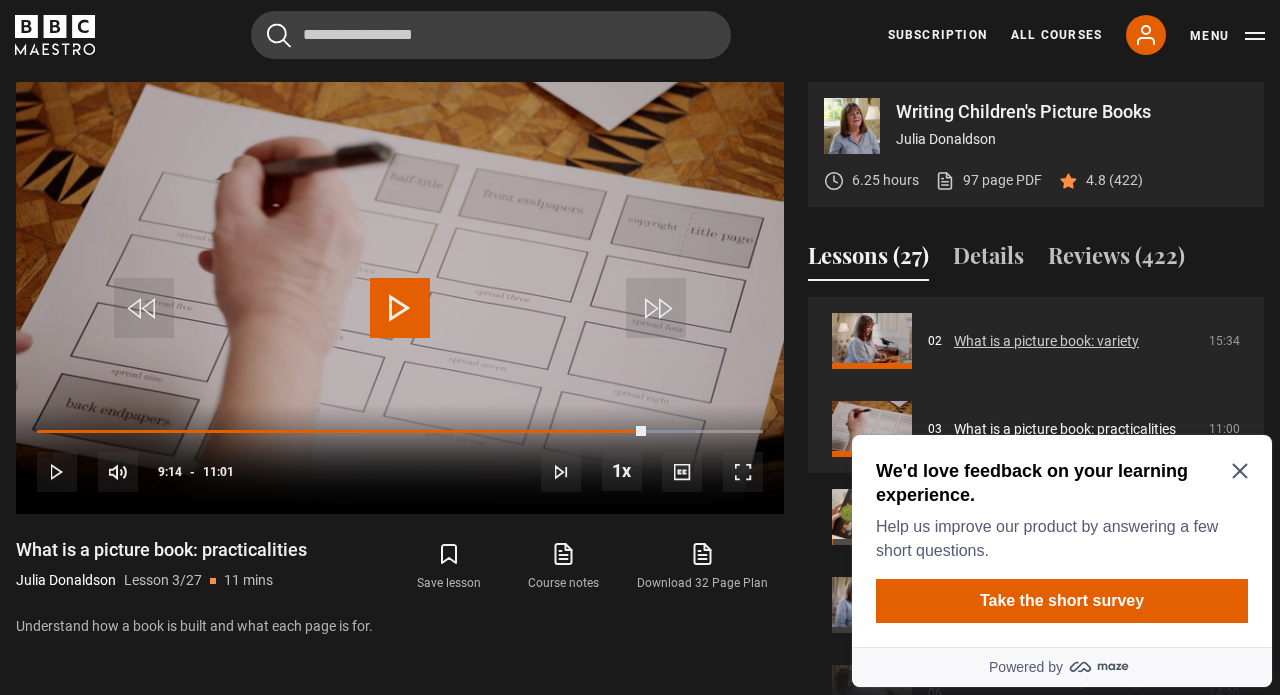 click on "What is a picture book: variety" at bounding box center [1046, 341] 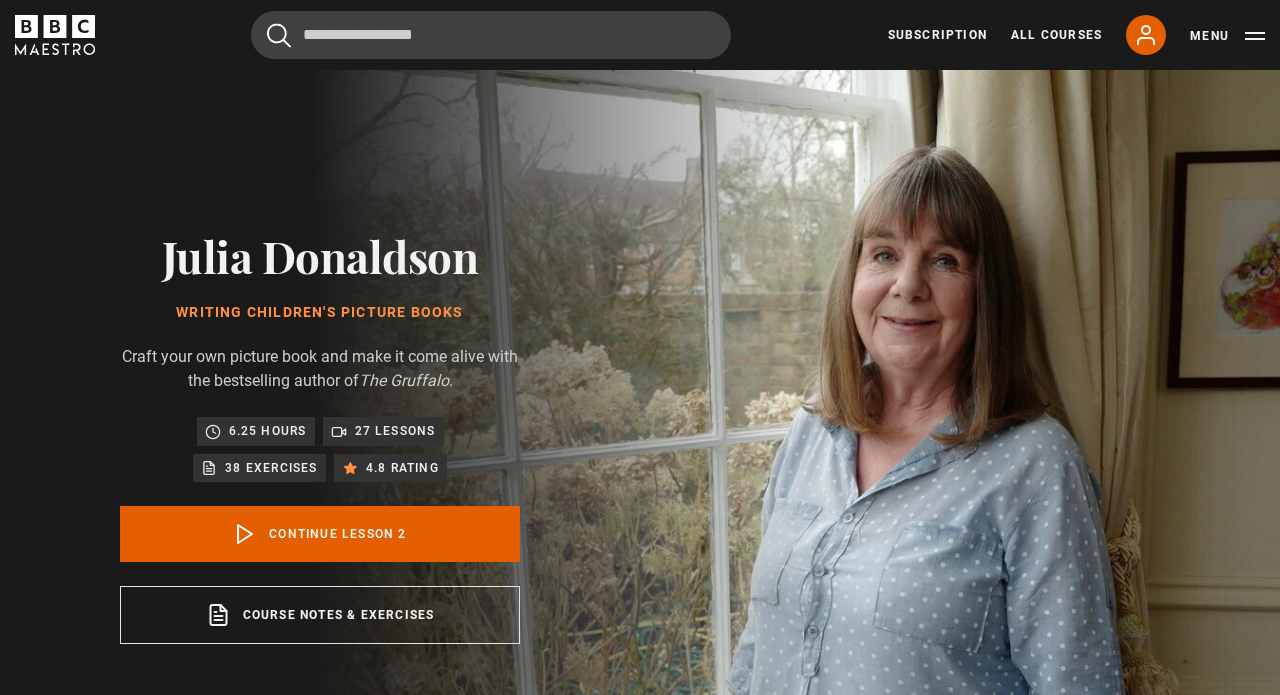 scroll, scrollTop: 802, scrollLeft: 0, axis: vertical 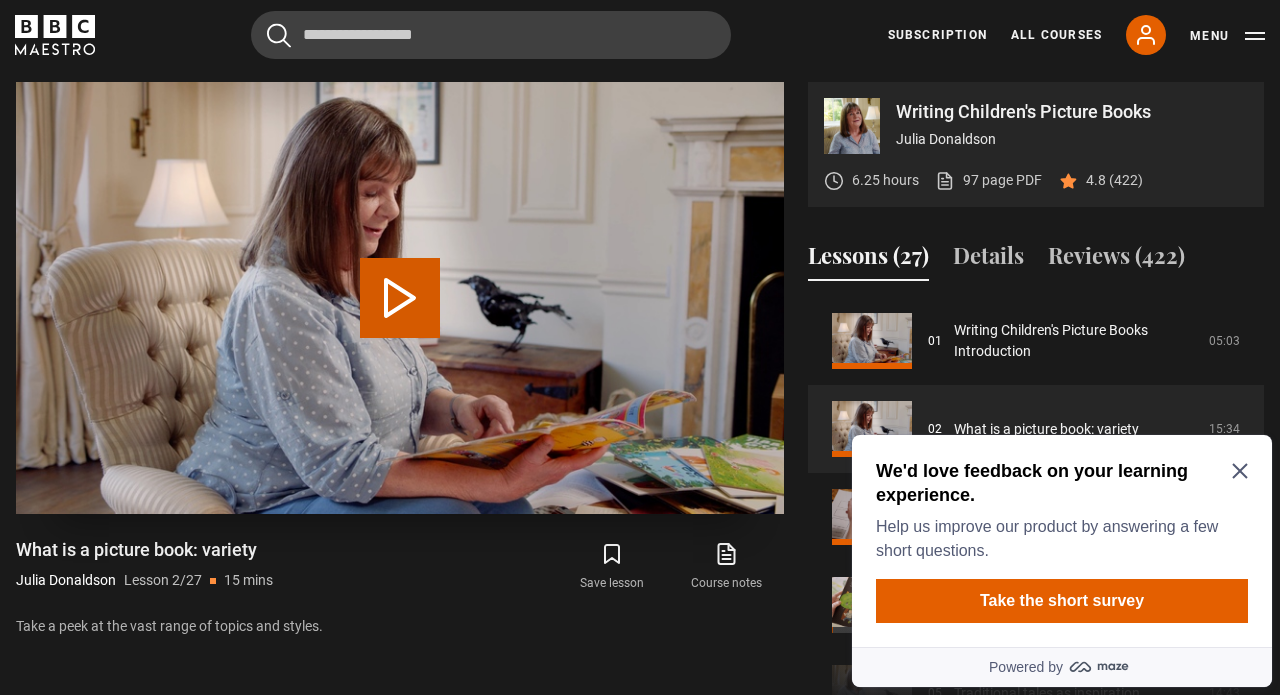 drag, startPoint x: 278, startPoint y: 229, endPoint x: 293, endPoint y: 229, distance: 15 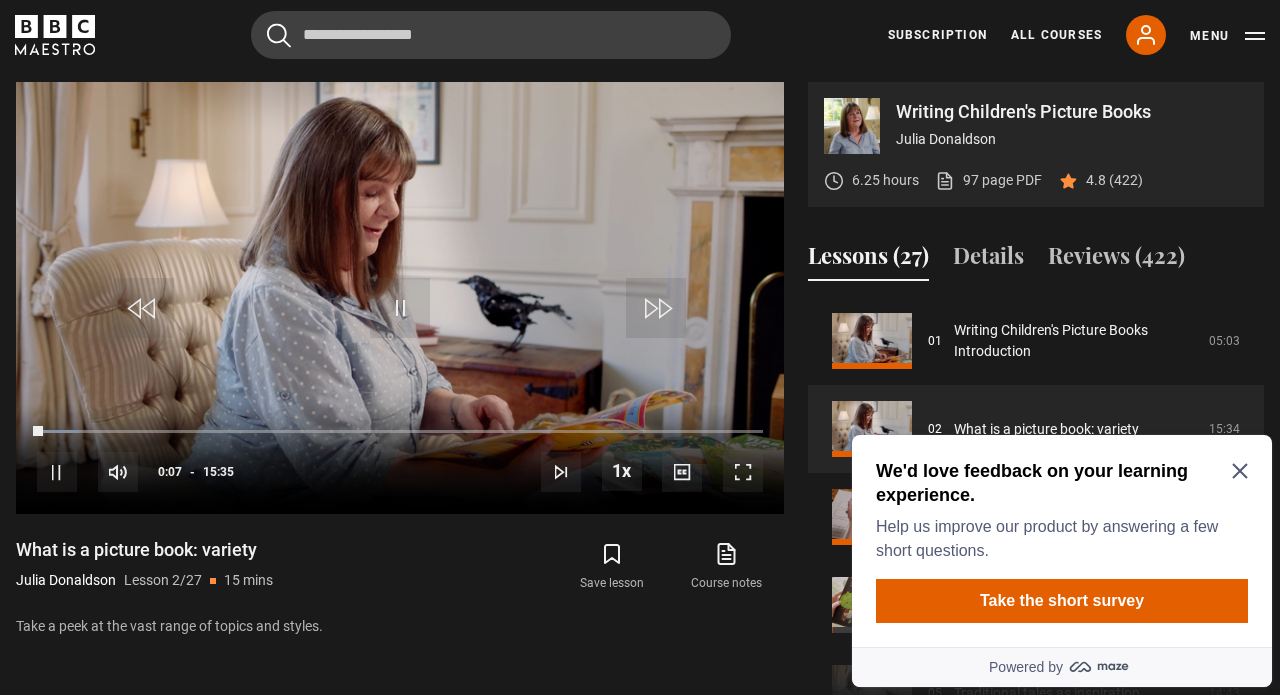 click 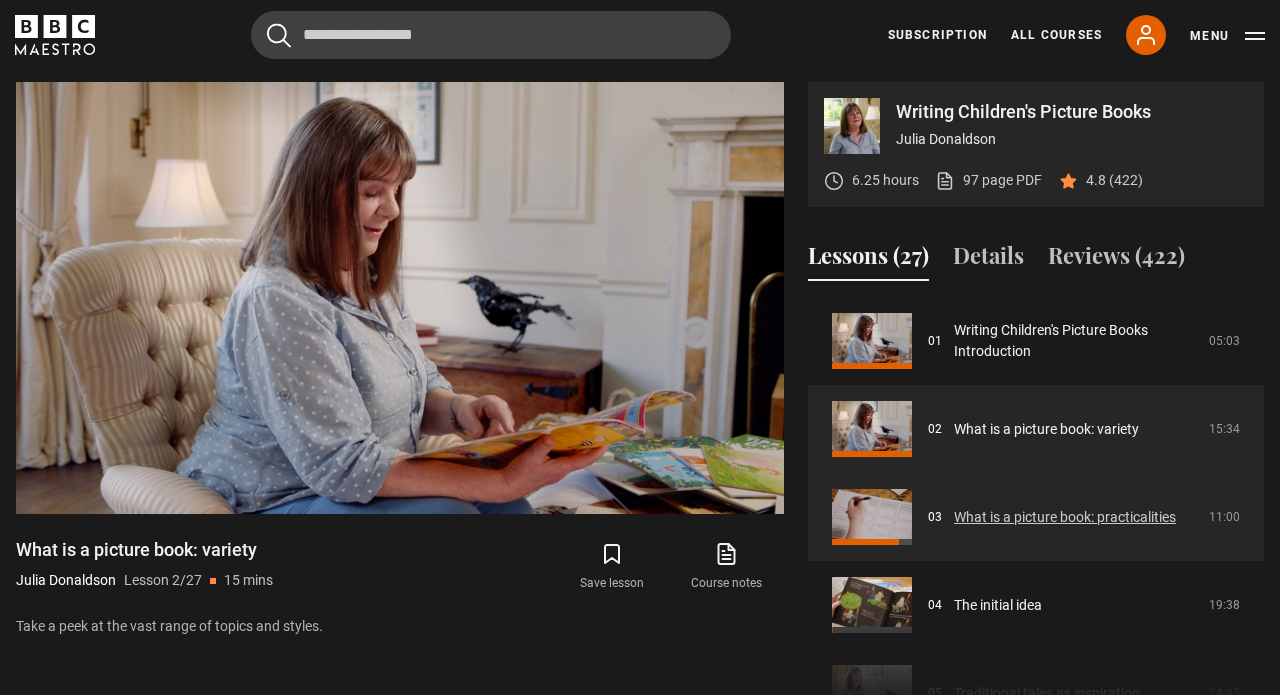 click on "What is a picture book: practicalities" at bounding box center (1065, 517) 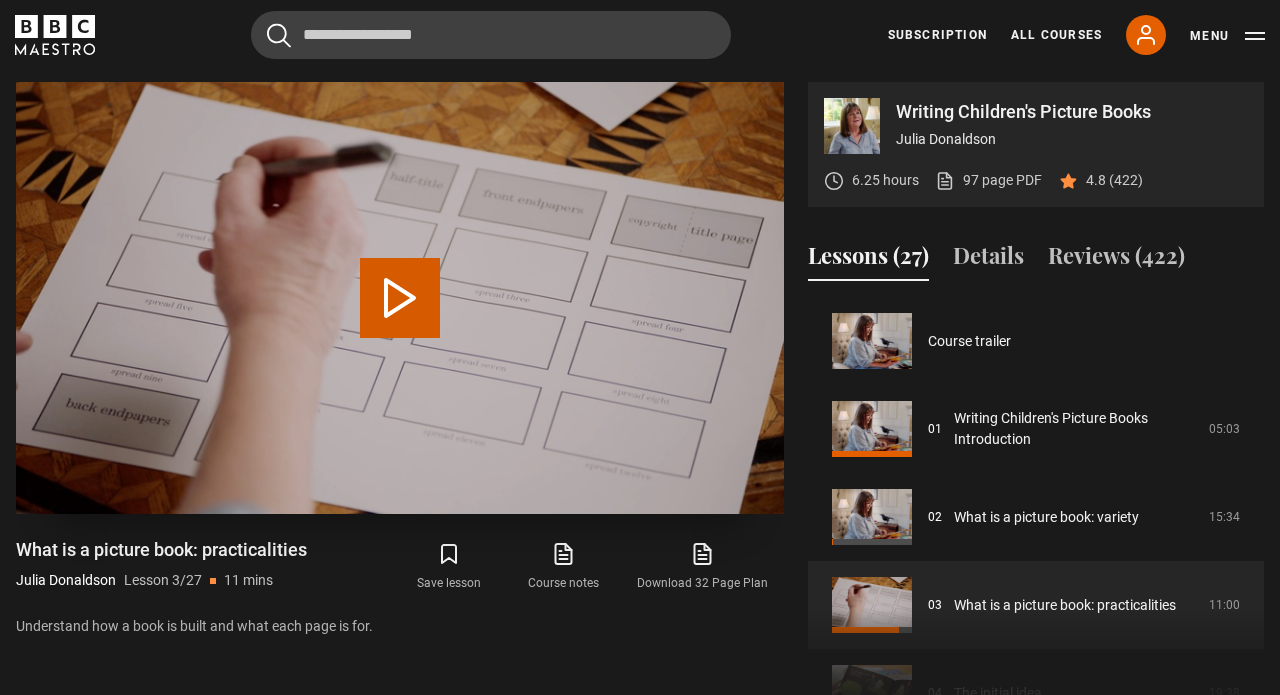 scroll, scrollTop: 0, scrollLeft: 0, axis: both 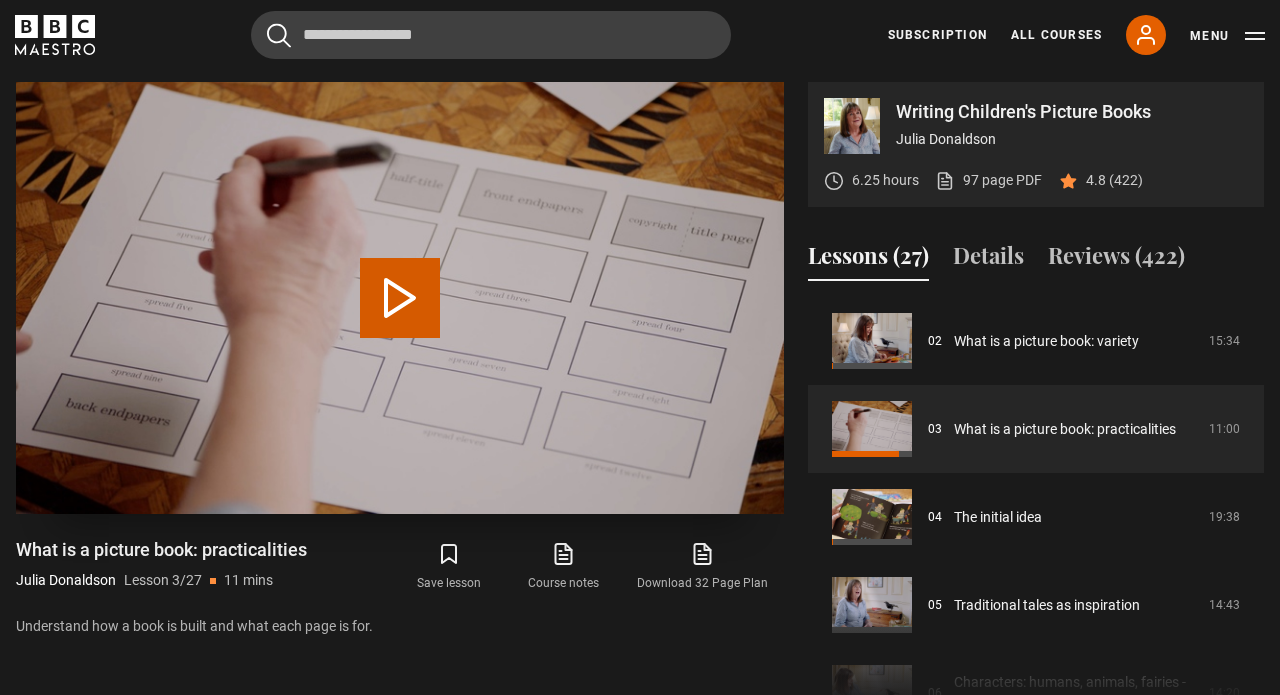 click on "Play Lesson What is a picture book: practicalities" at bounding box center [400, 298] 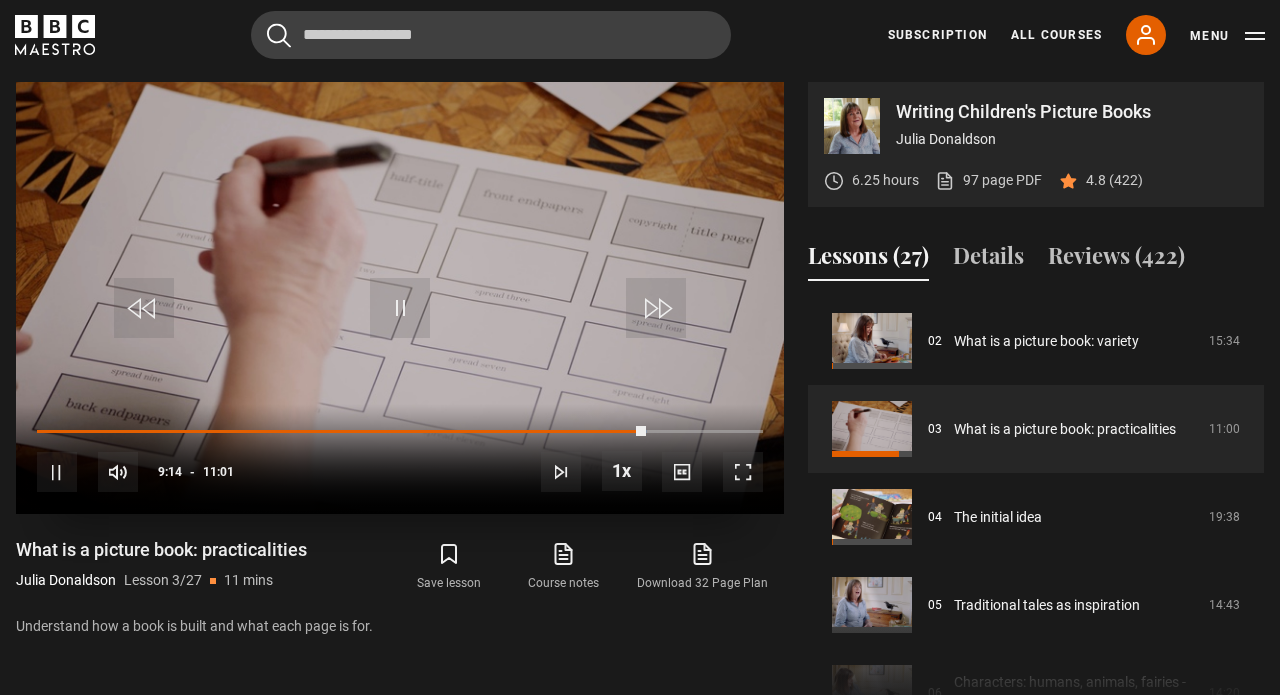 click at bounding box center (743, 472) 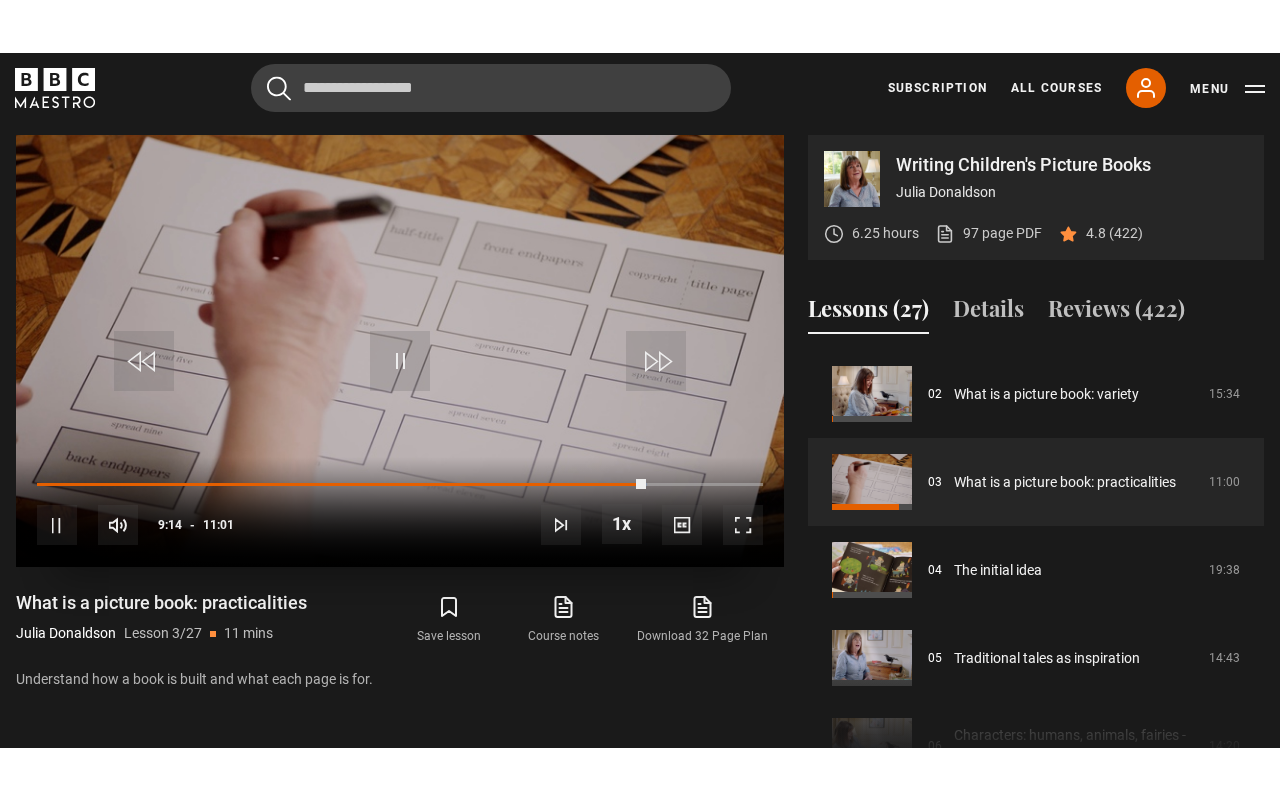 scroll, scrollTop: 0, scrollLeft: 0, axis: both 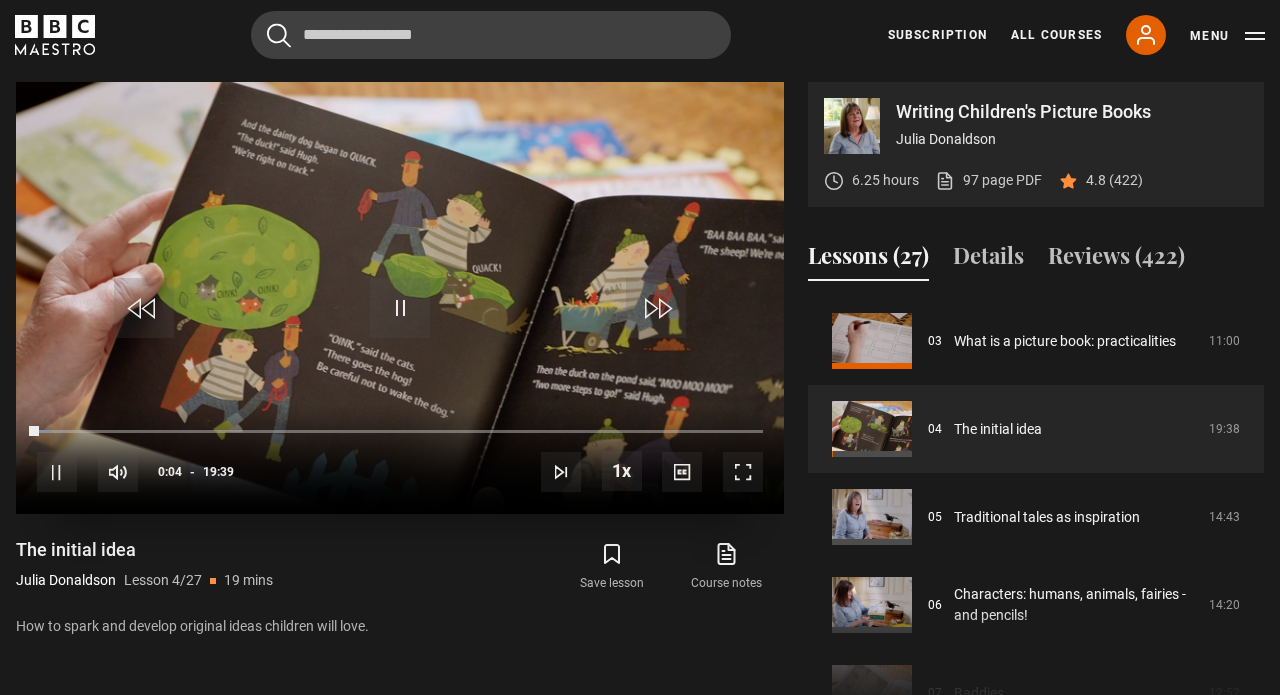 click at bounding box center (743, 472) 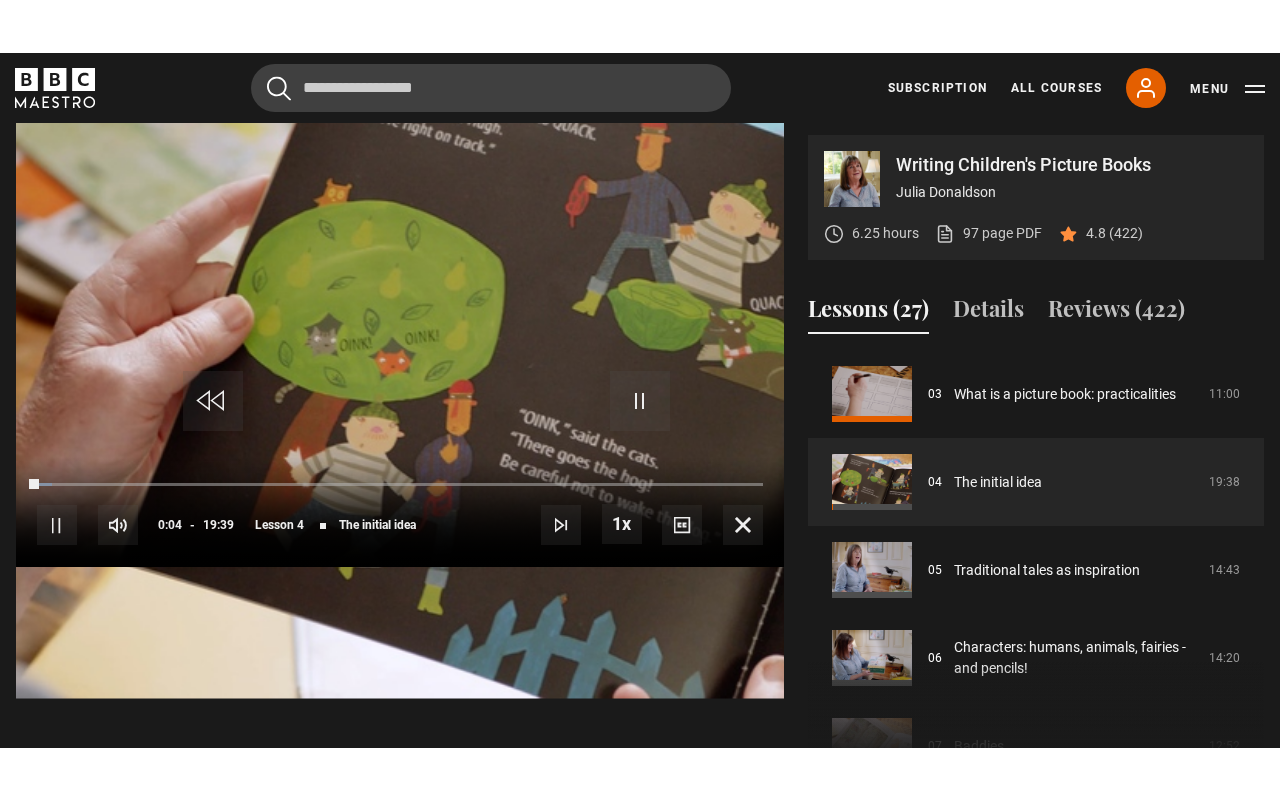 scroll, scrollTop: 0, scrollLeft: 0, axis: both 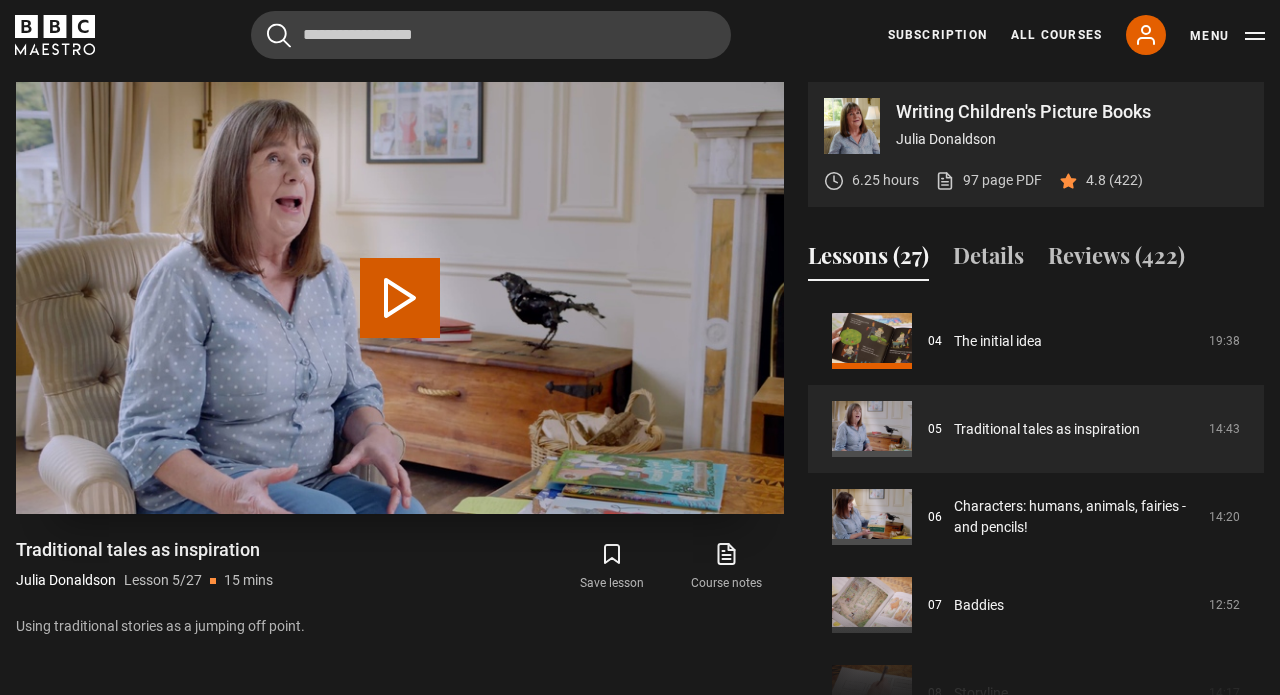 click on "Play Lesson Traditional tales as inspiration" at bounding box center (400, 298) 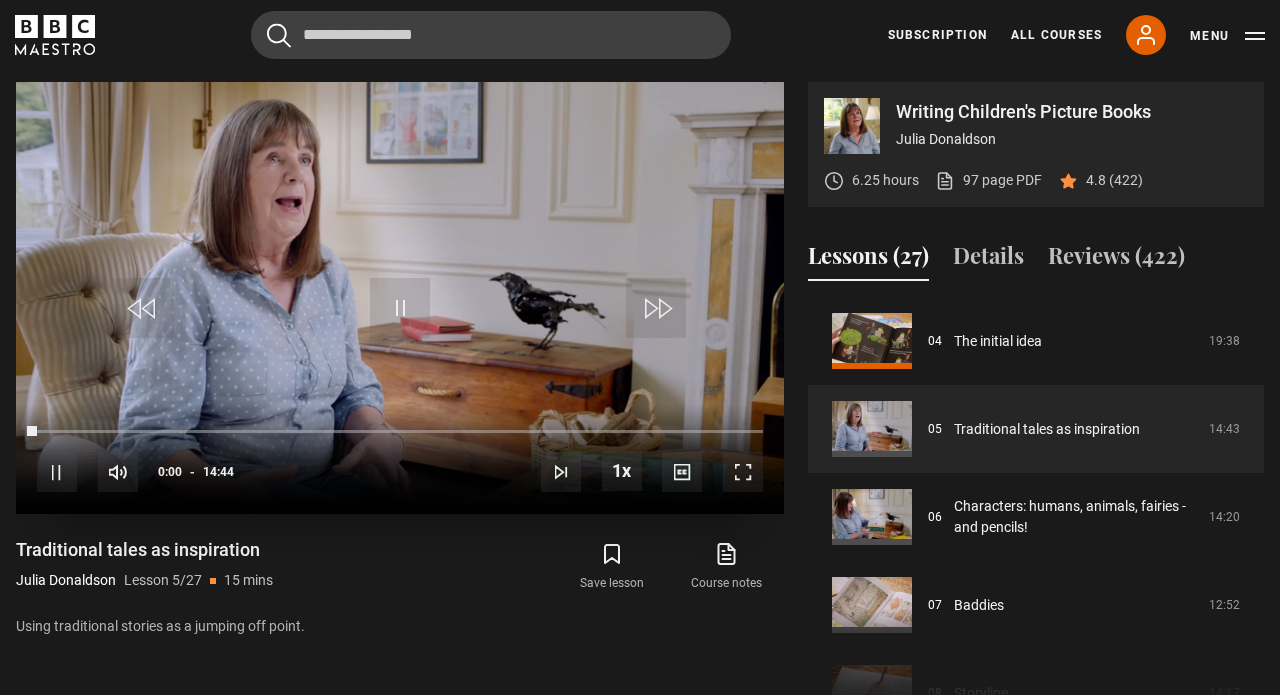 click at bounding box center [743, 472] 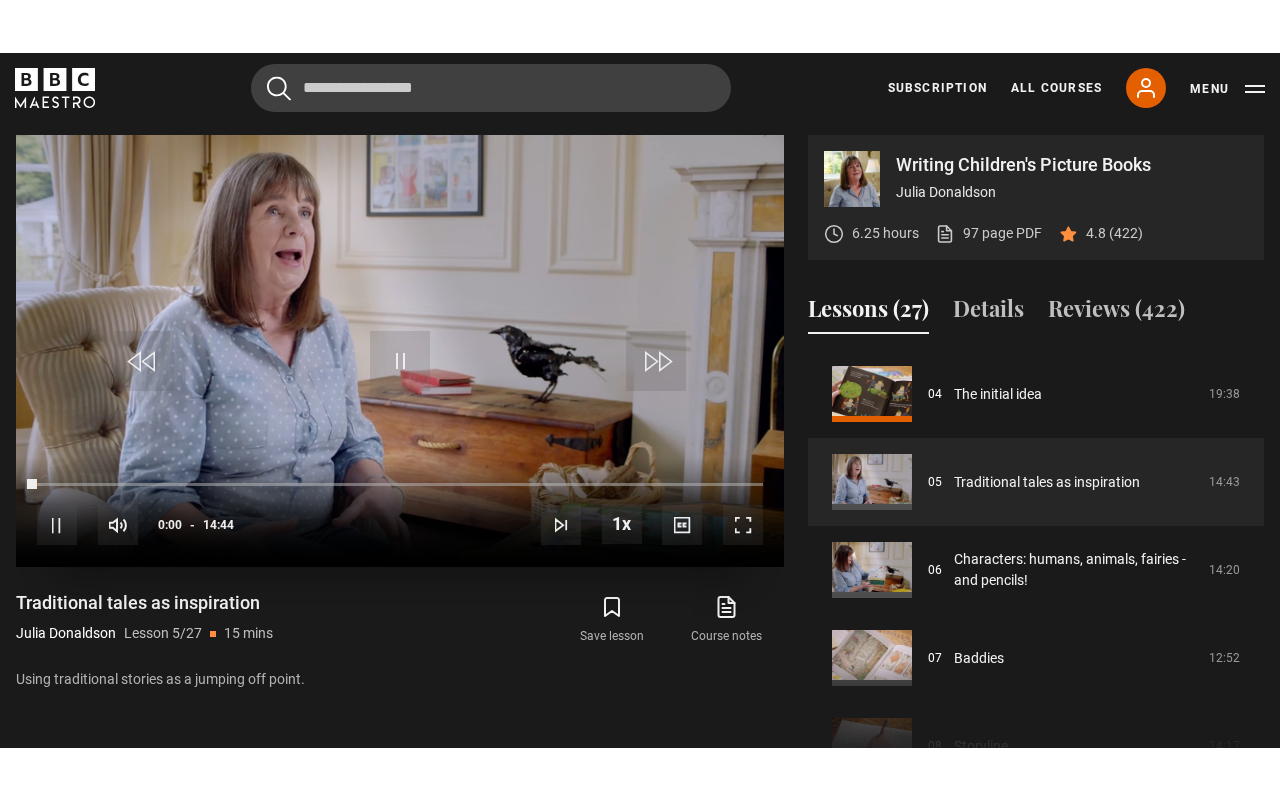 scroll, scrollTop: 0, scrollLeft: 0, axis: both 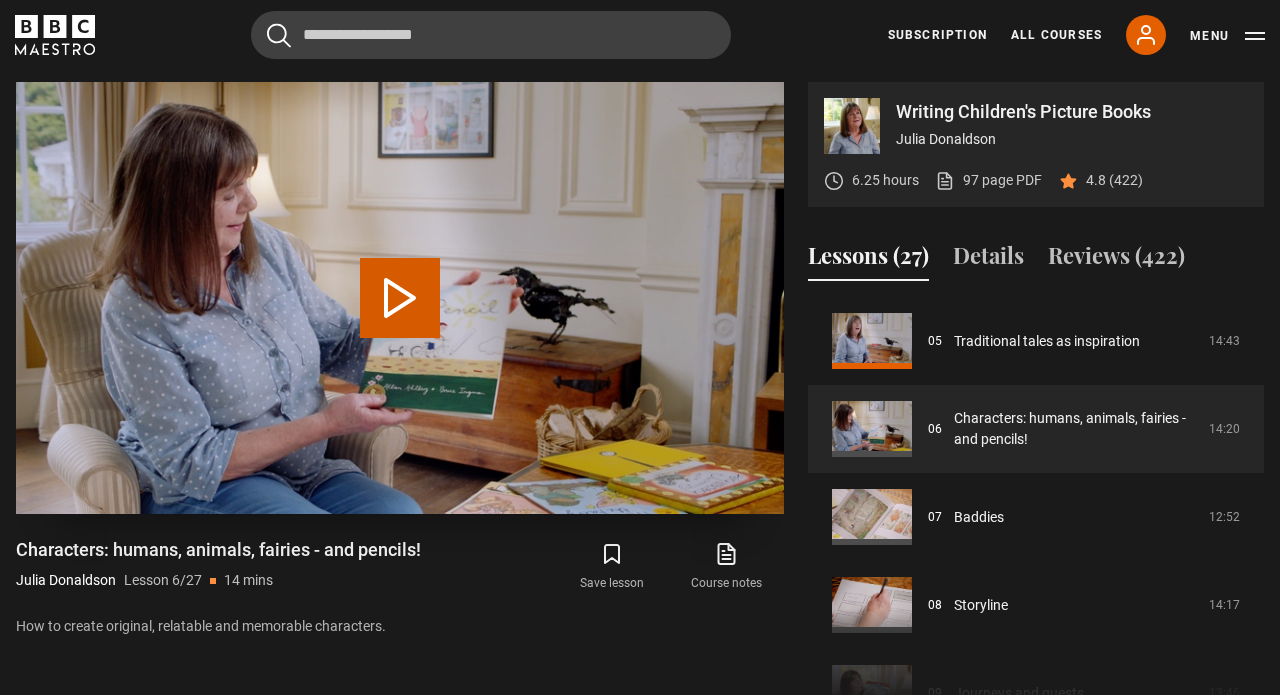click on "Play Lesson Characters: humans, animals, fairies - and pencils!" at bounding box center (400, 298) 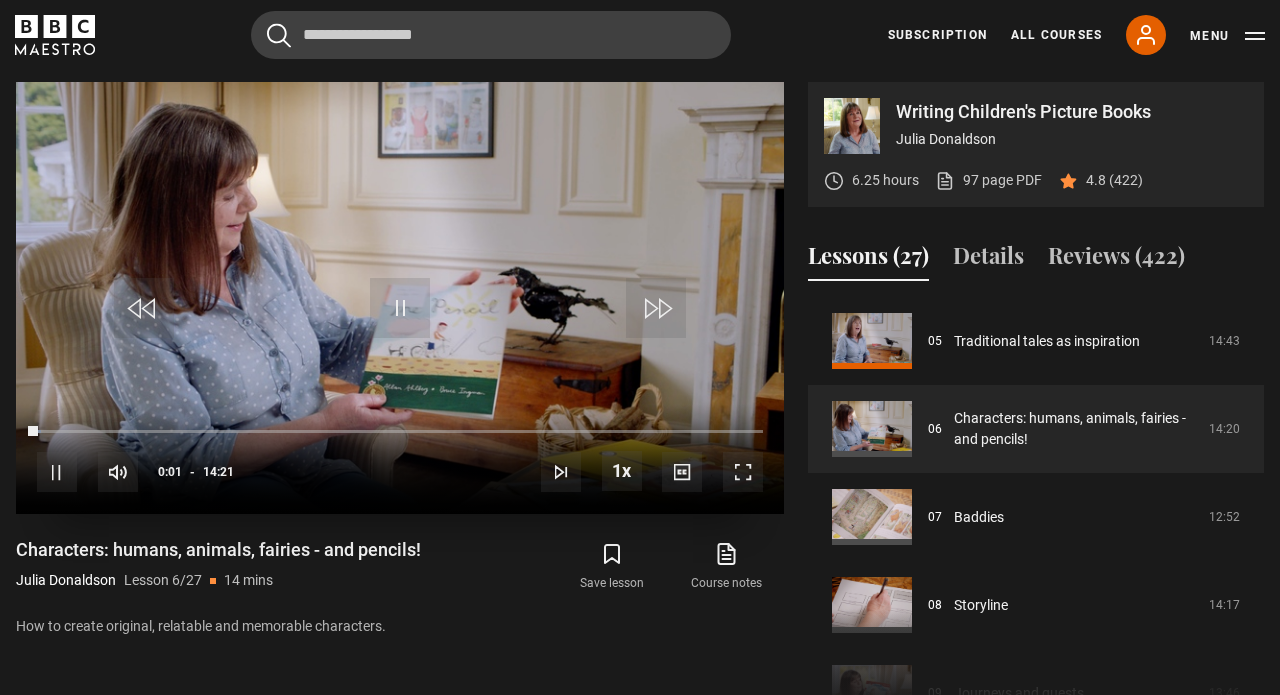 click at bounding box center (743, 472) 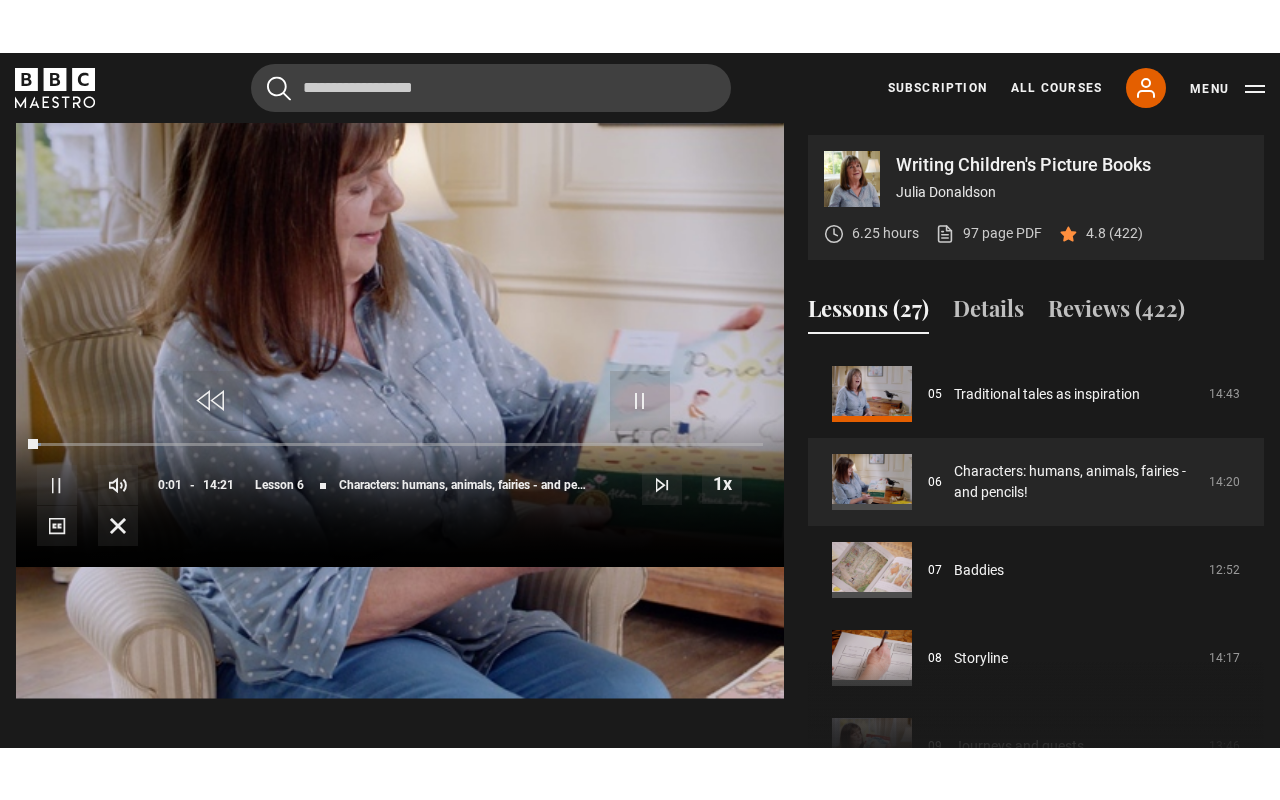 scroll, scrollTop: 0, scrollLeft: 0, axis: both 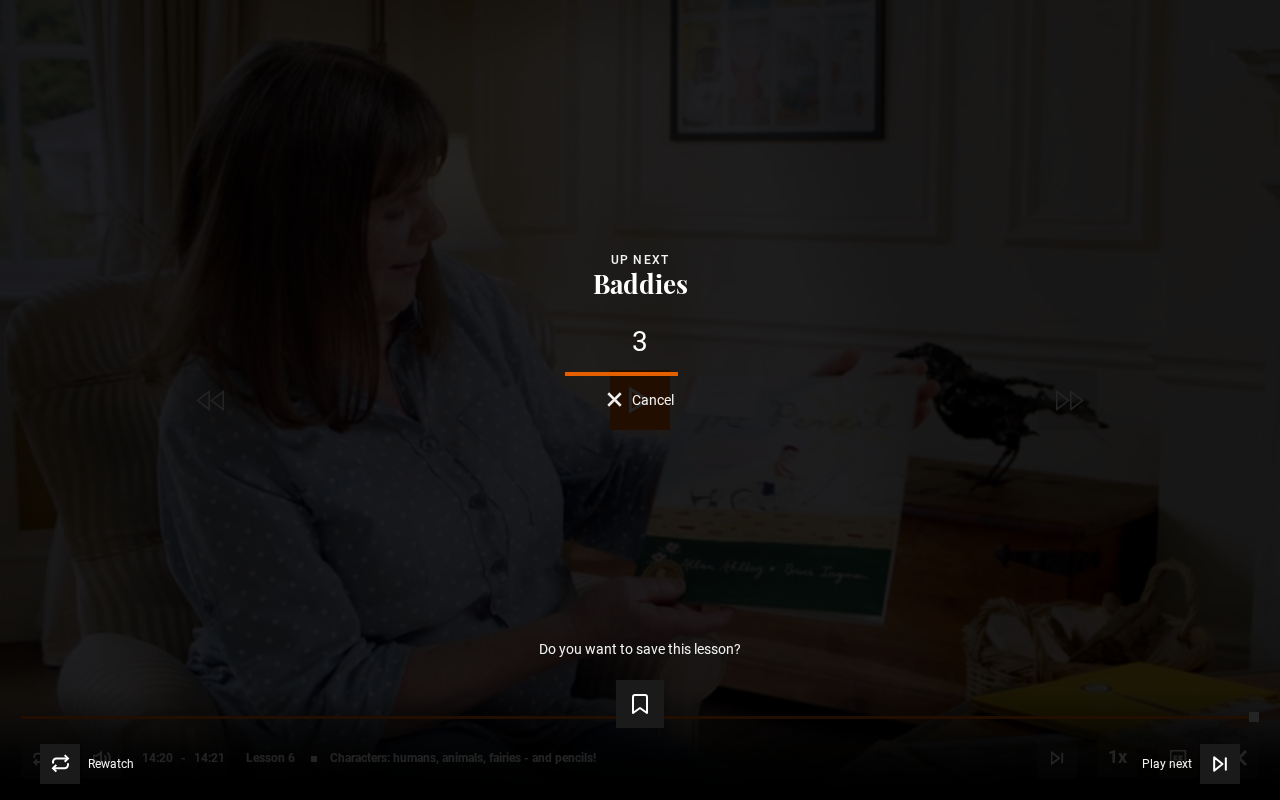 click on "Cancel" at bounding box center (640, 399) 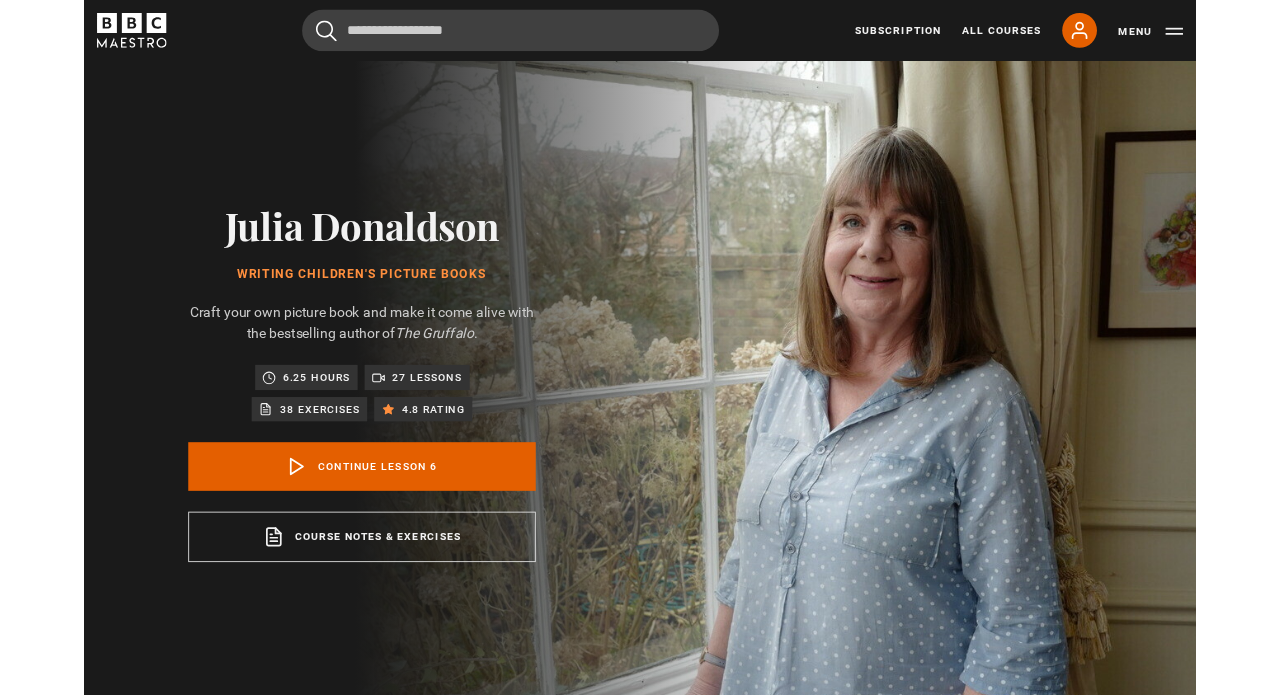 scroll, scrollTop: 802, scrollLeft: 0, axis: vertical 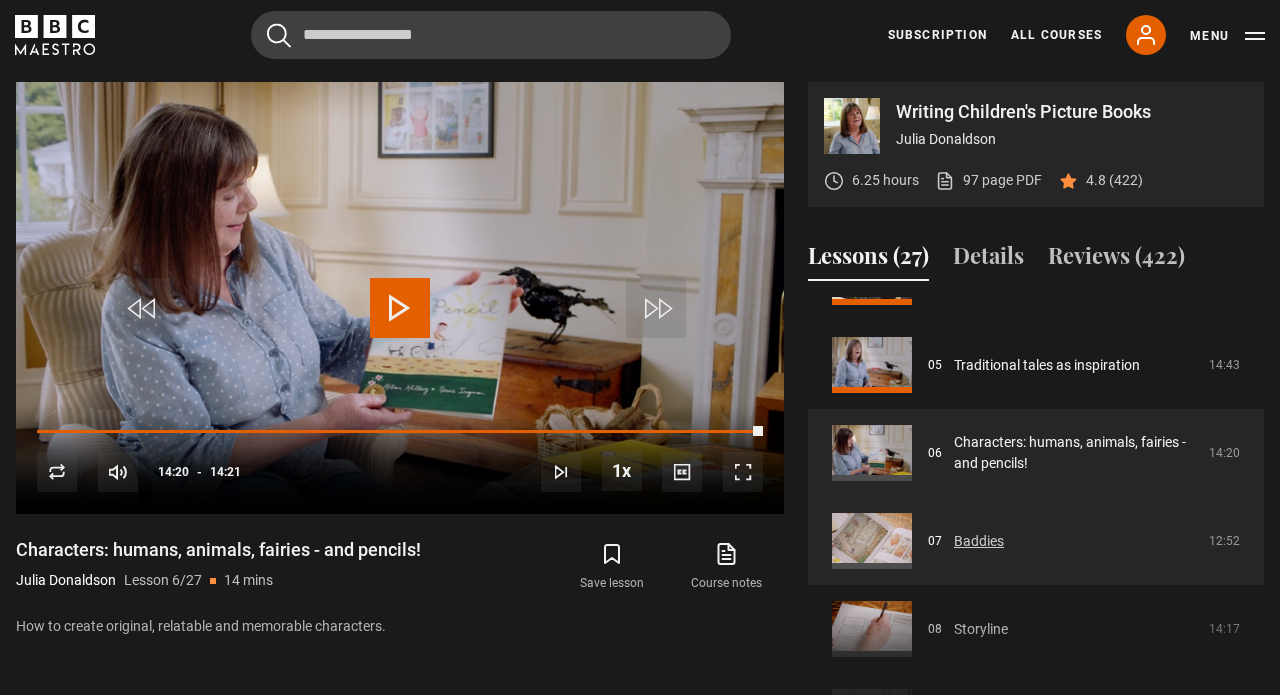 click on "Baddies" at bounding box center [979, 541] 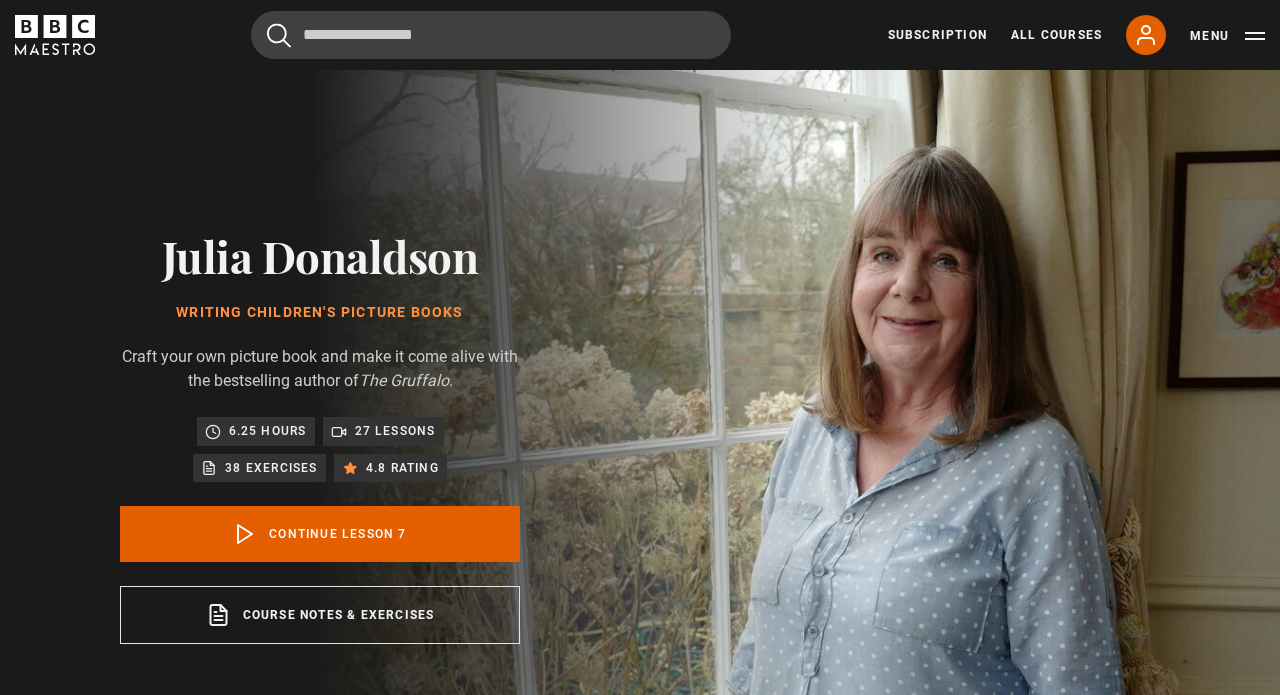scroll, scrollTop: 802, scrollLeft: 0, axis: vertical 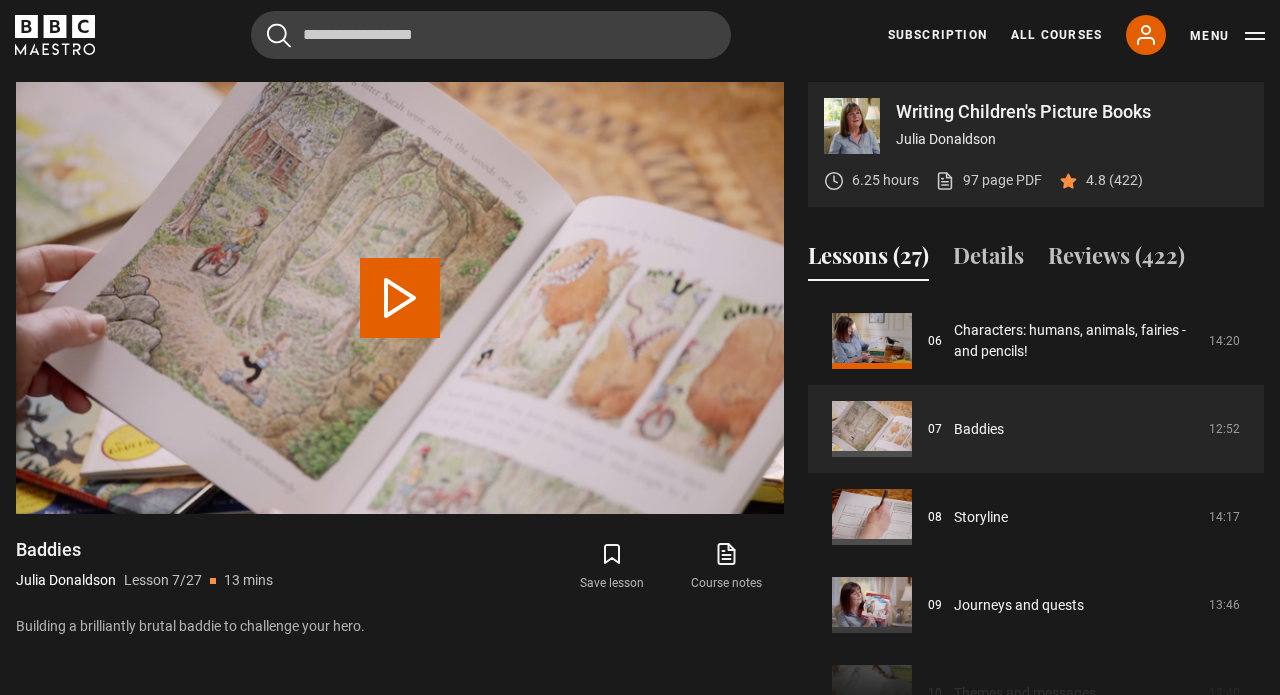 click on "Play Lesson Baddies" at bounding box center [400, 298] 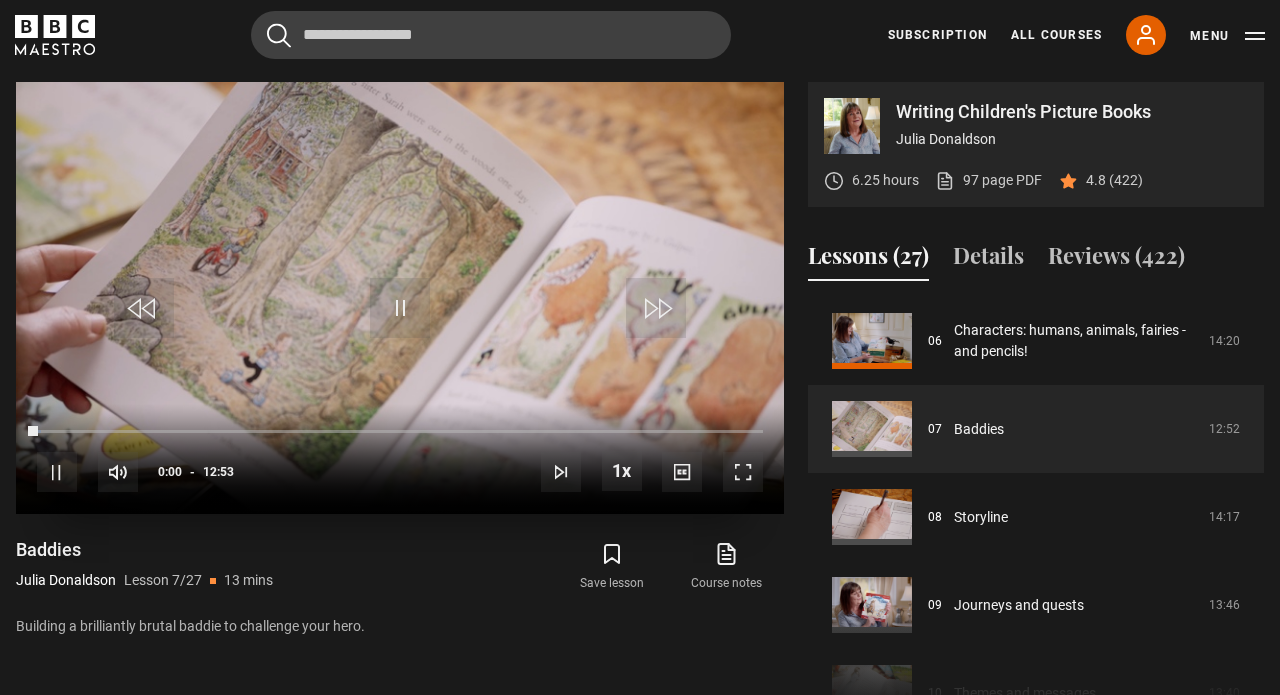 click at bounding box center [743, 472] 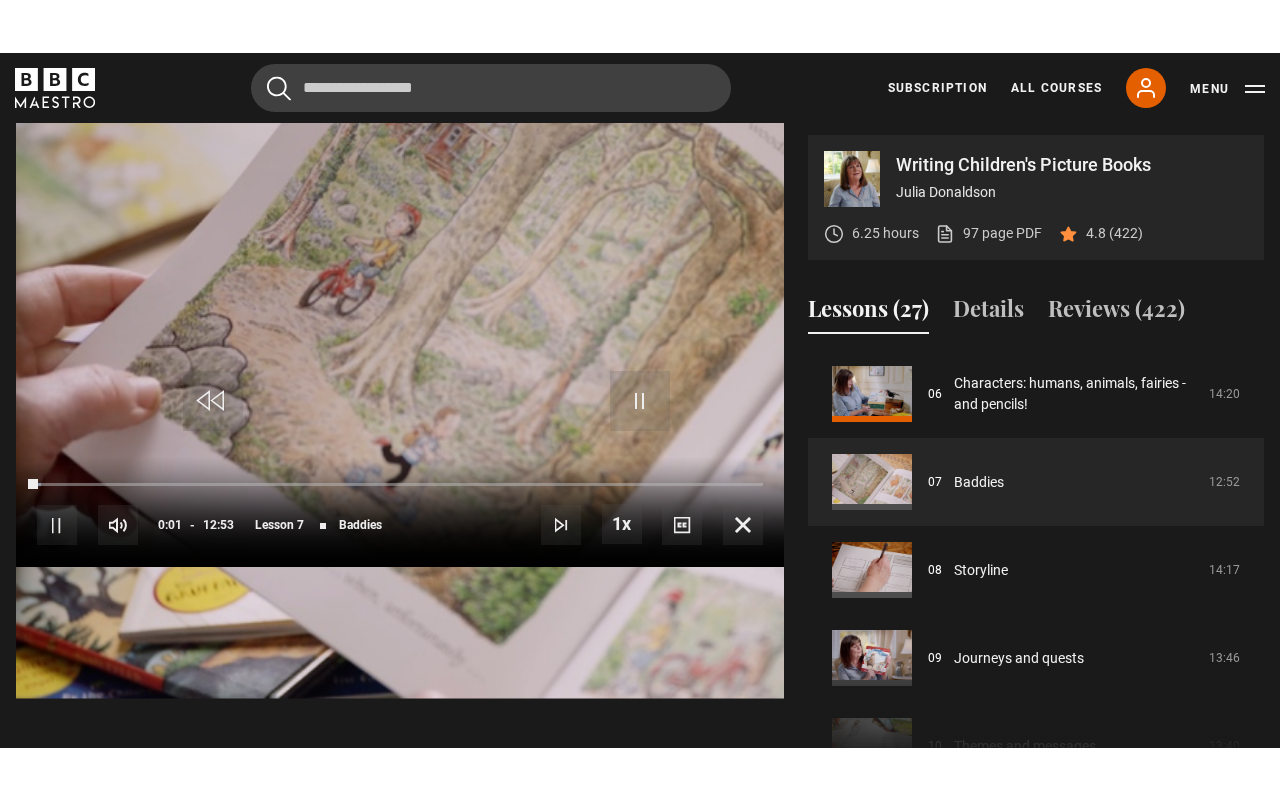 scroll, scrollTop: 0, scrollLeft: 0, axis: both 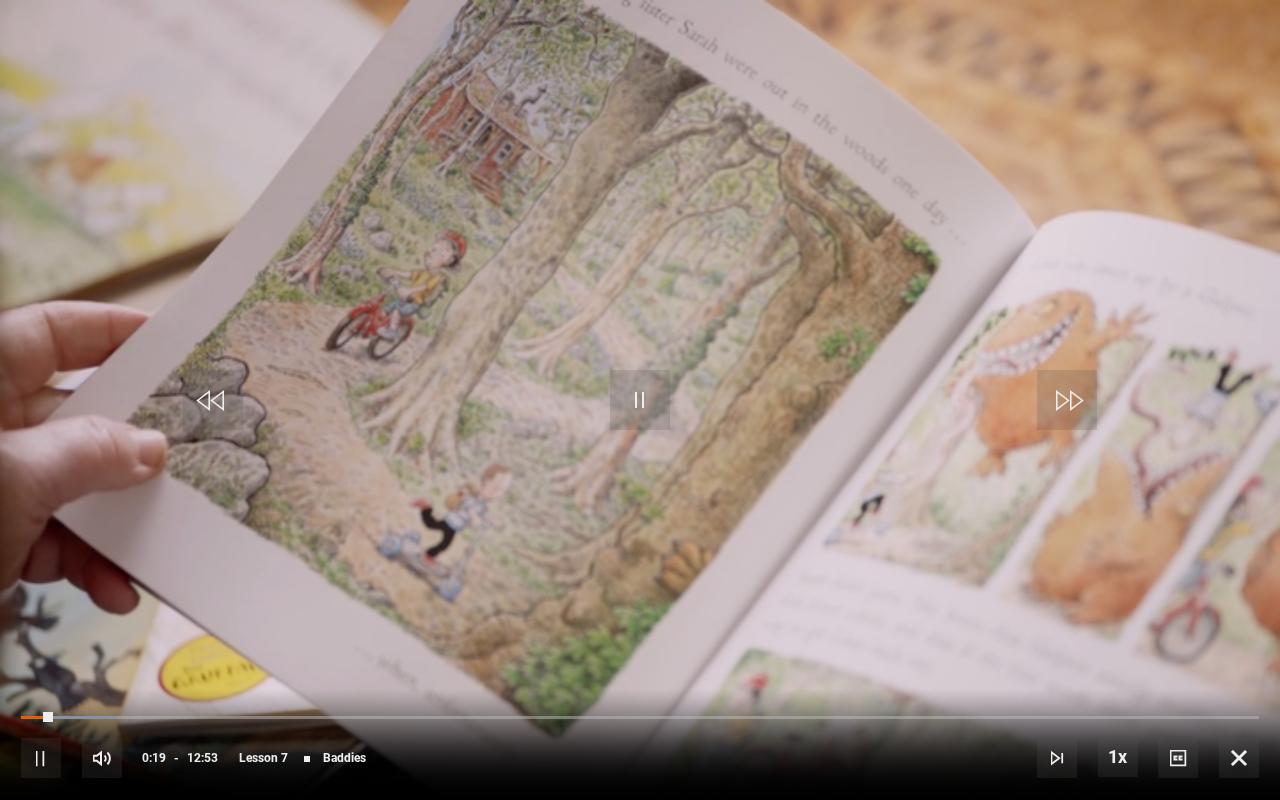 click at bounding box center (640, 400) 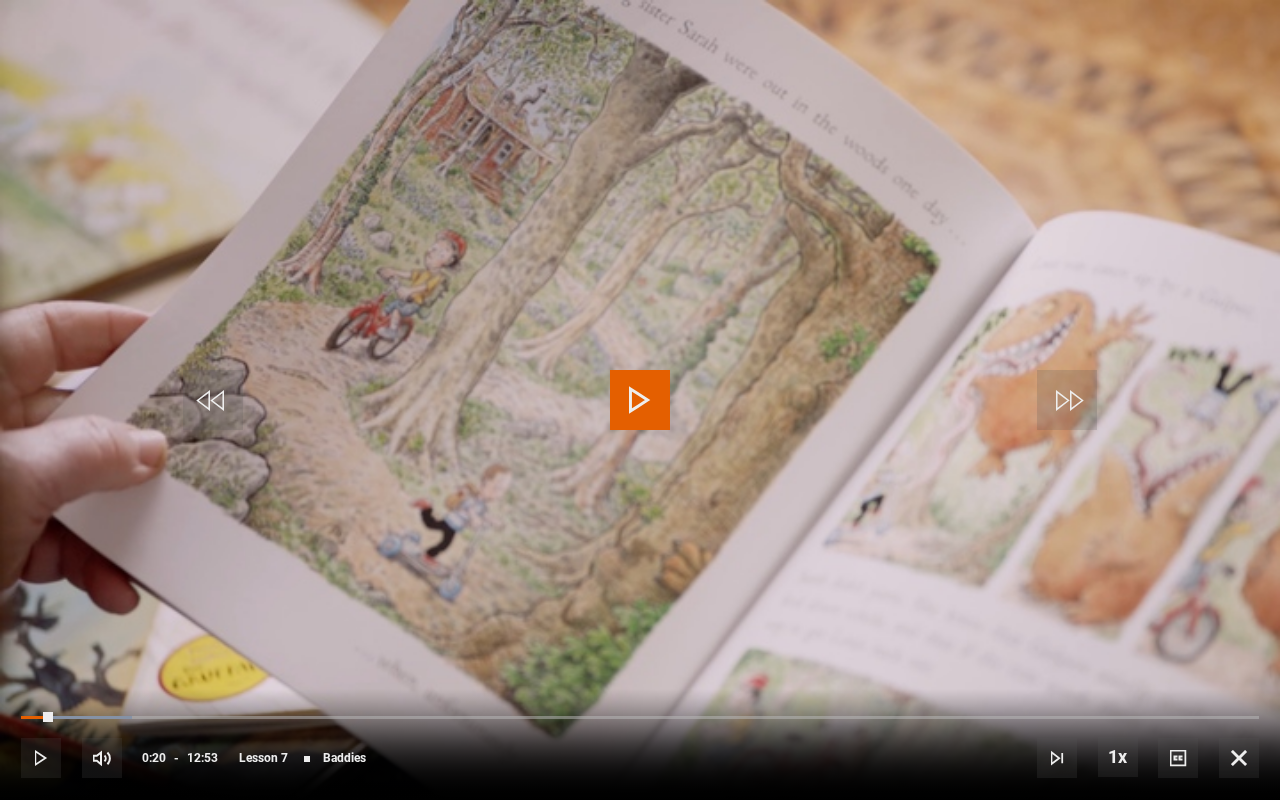 click at bounding box center [640, 400] 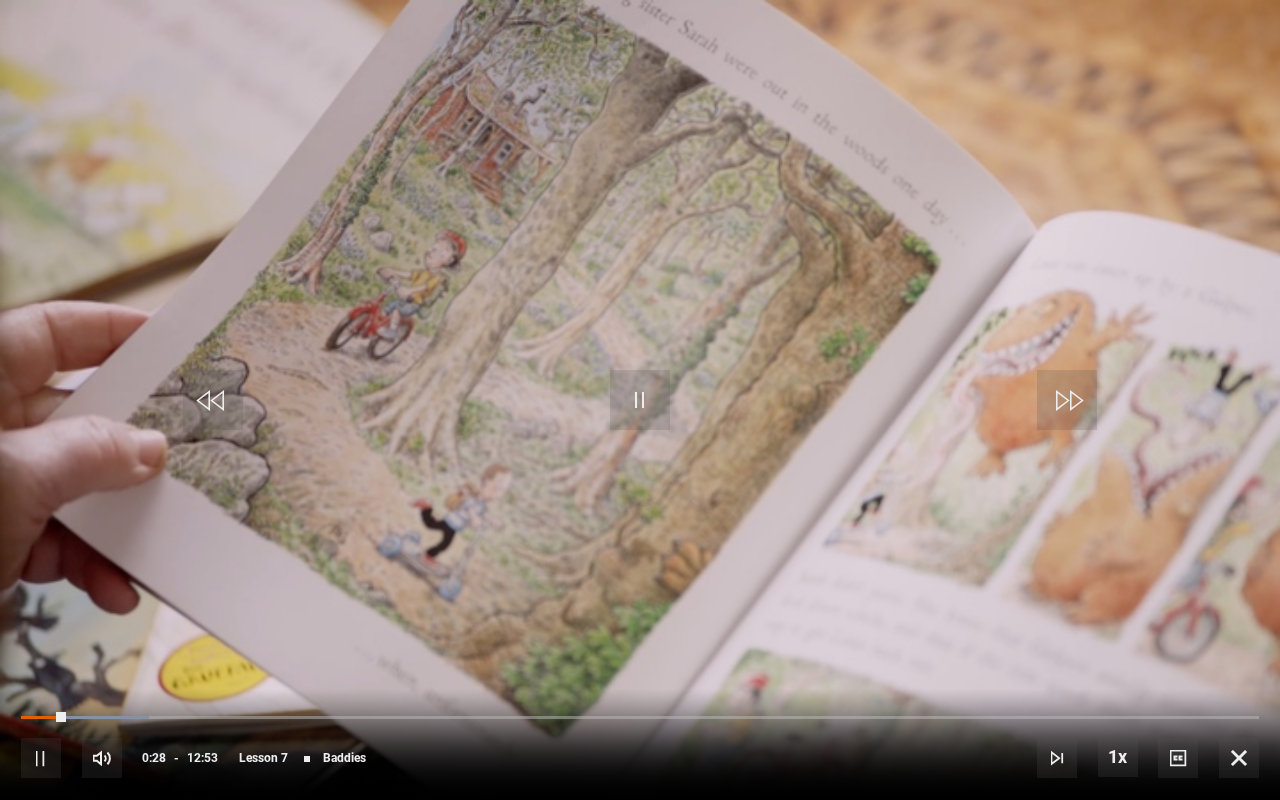 click at bounding box center [640, 400] 